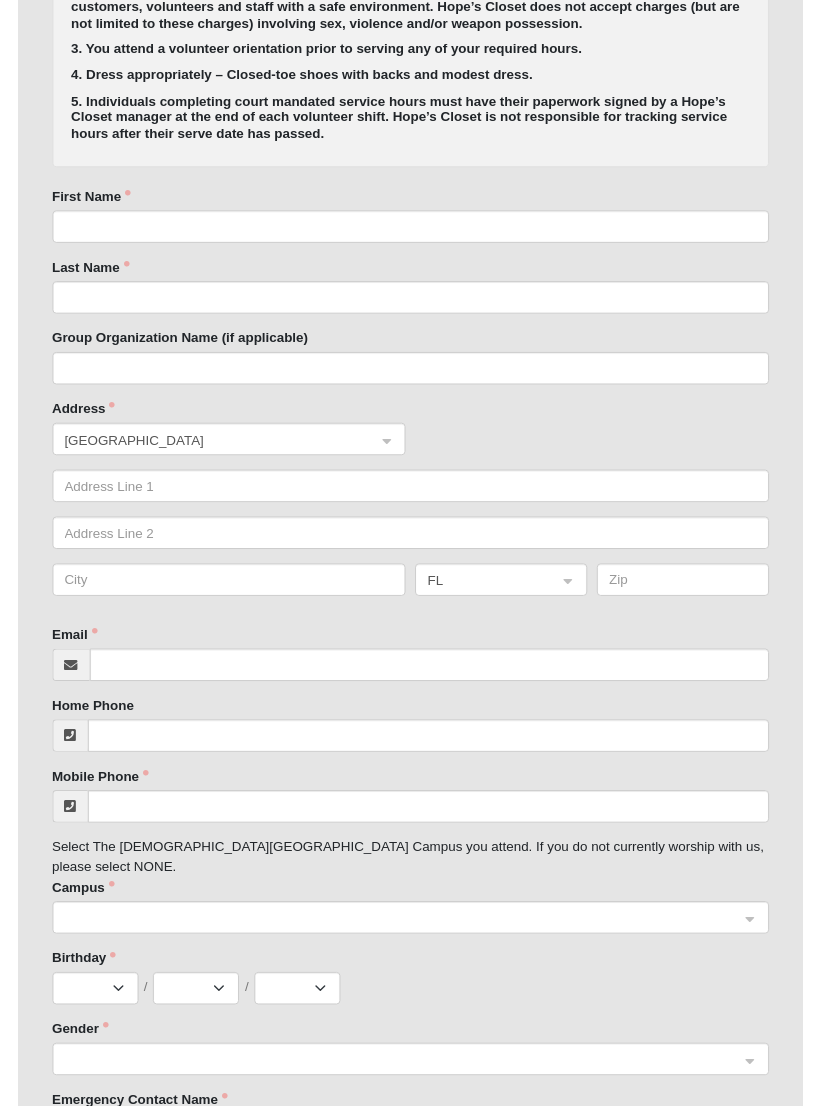 scroll, scrollTop: 606, scrollLeft: 0, axis: vertical 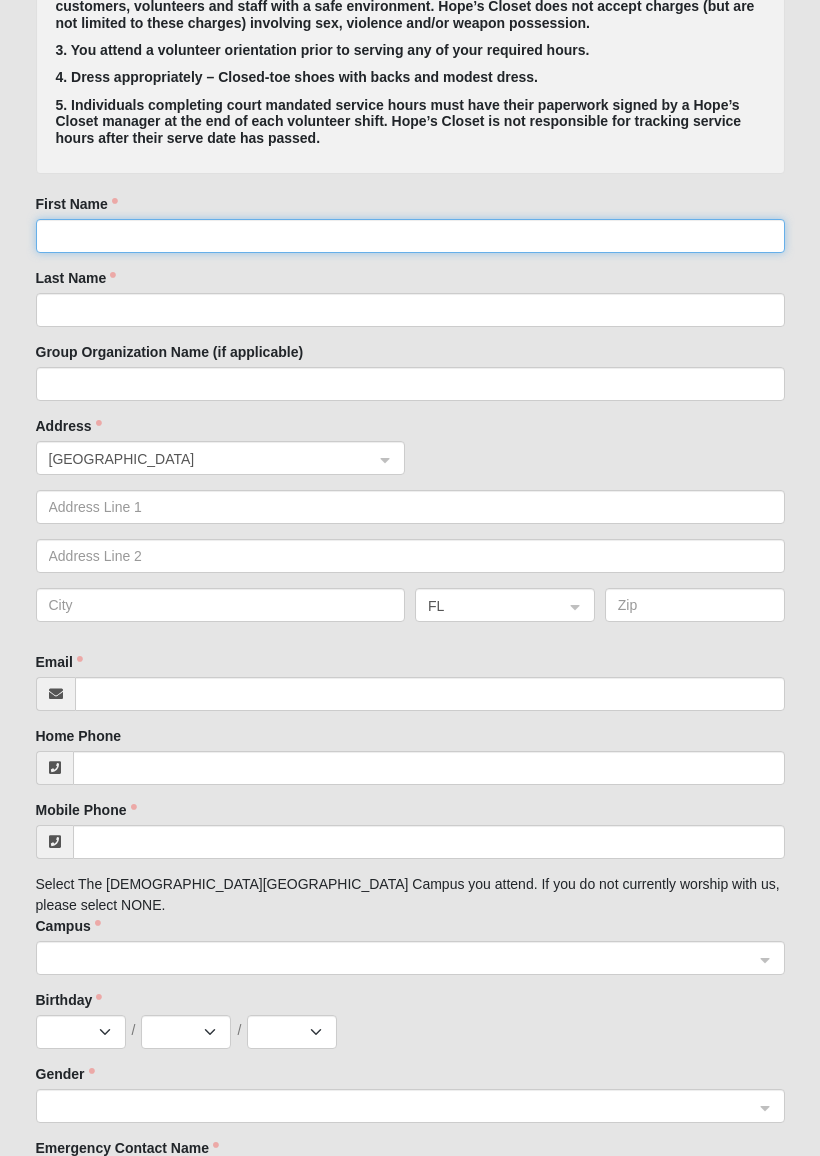 click on "First Name" 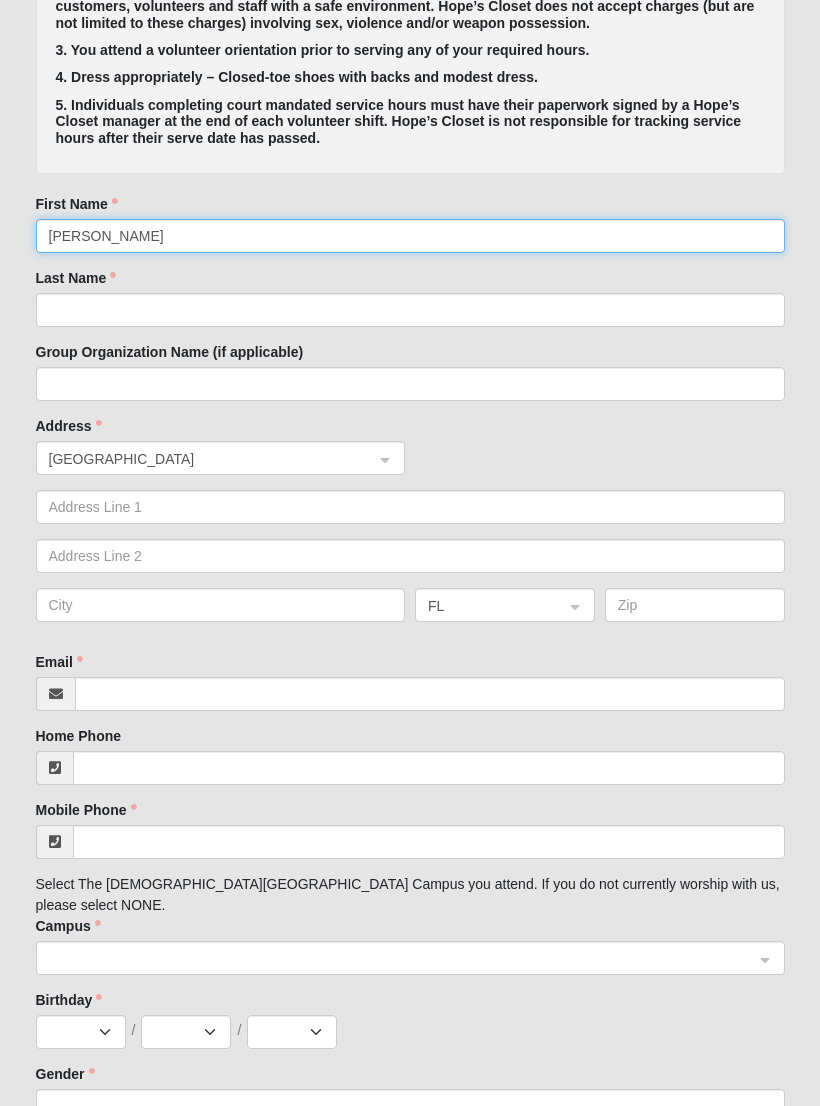 type on "[PERSON_NAME]" 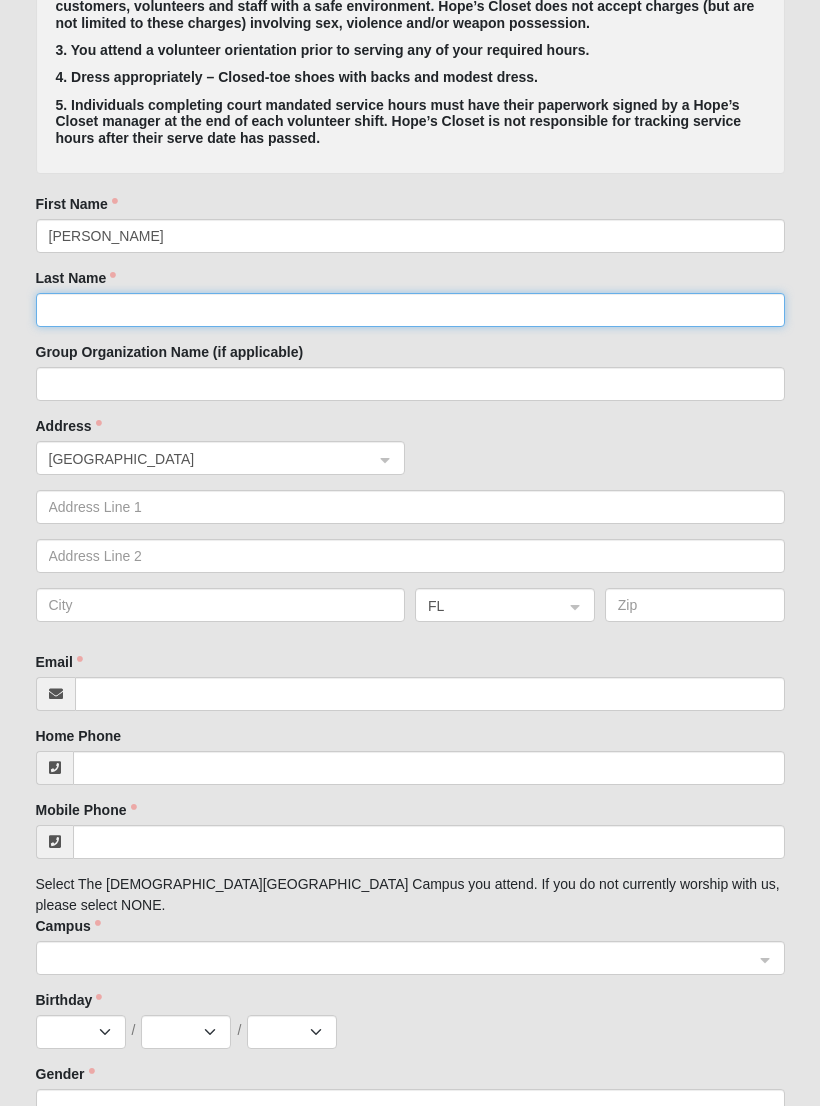click on "Last Name" 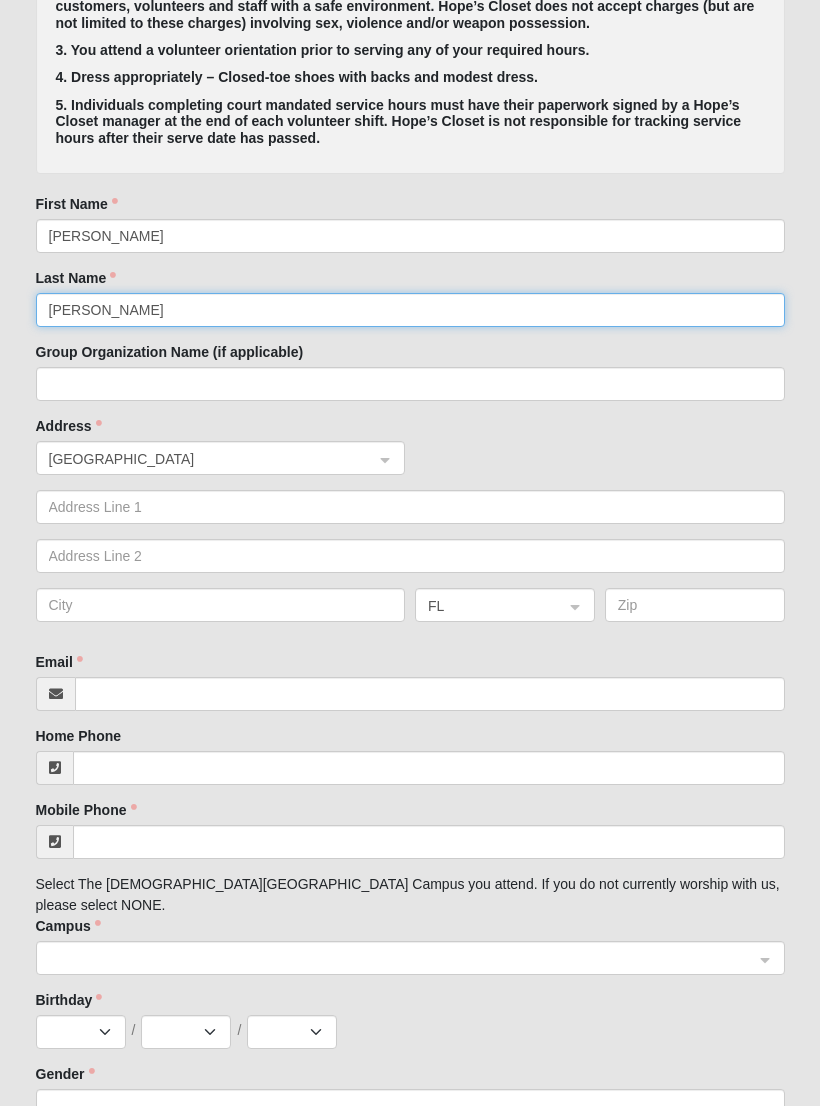 type on "[PERSON_NAME]" 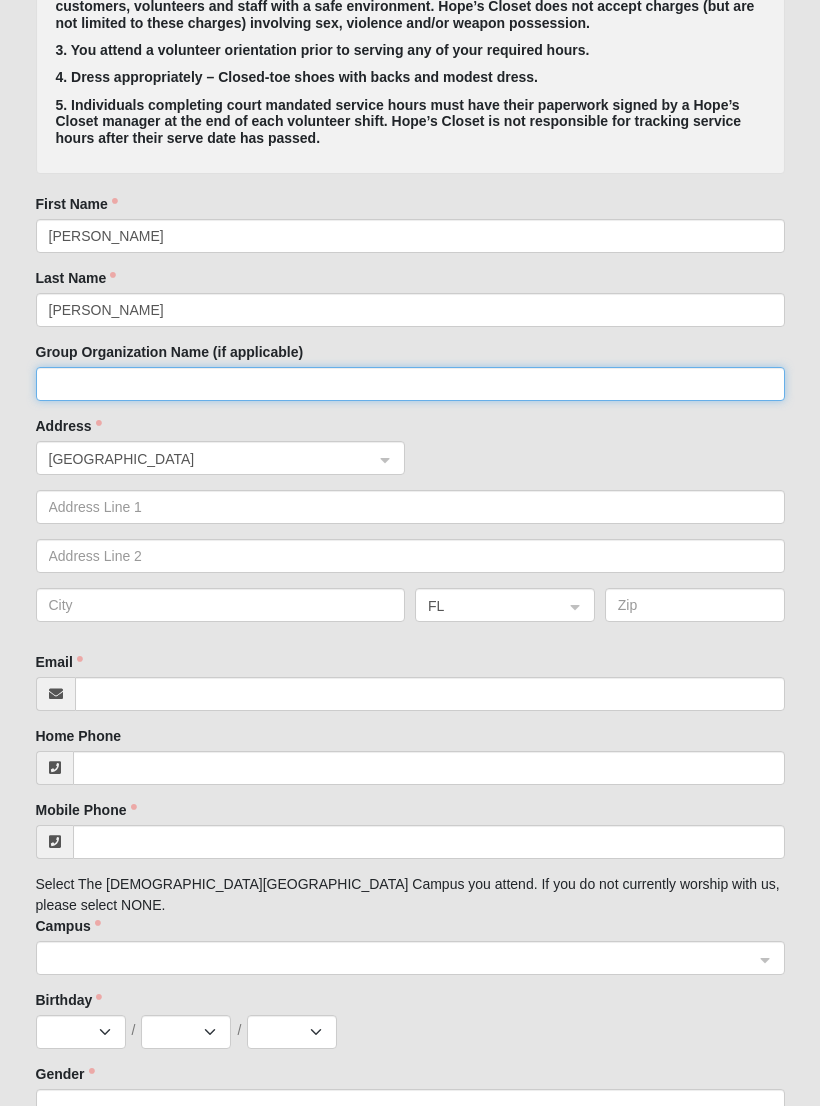 click on "Group Organization Name (if applicable)" 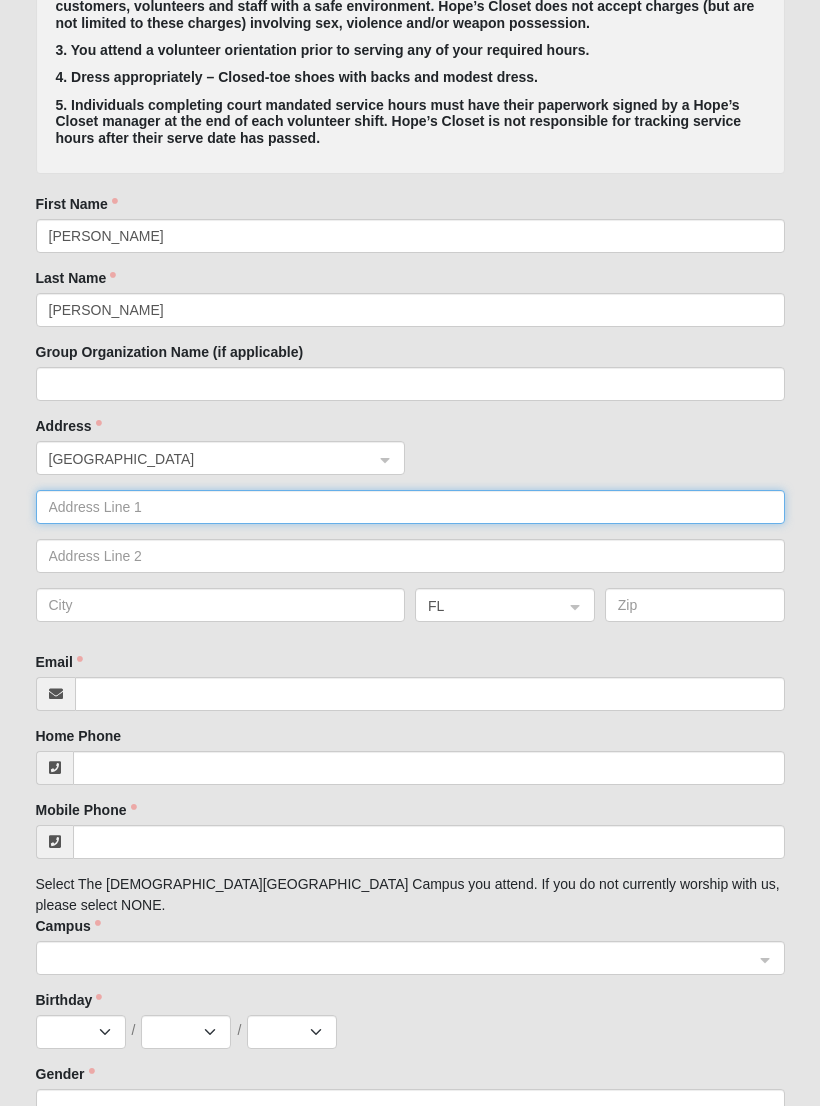 click 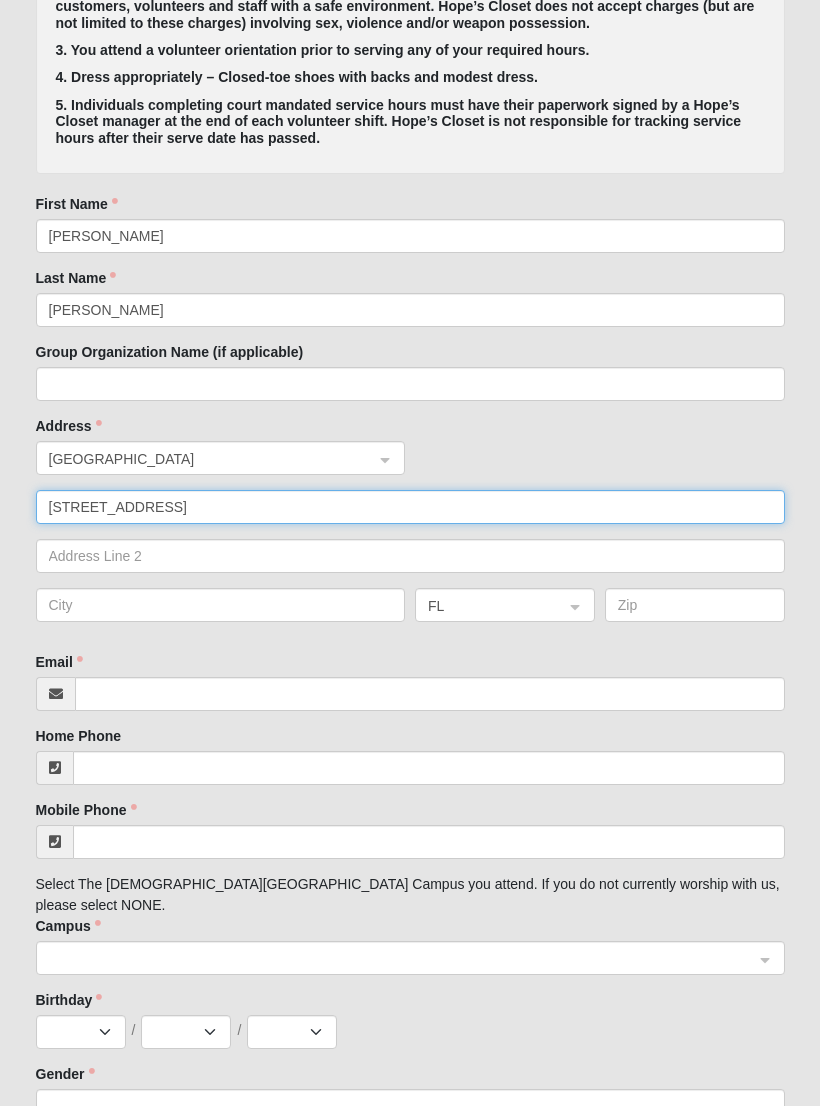 type on "[STREET_ADDRESS]" 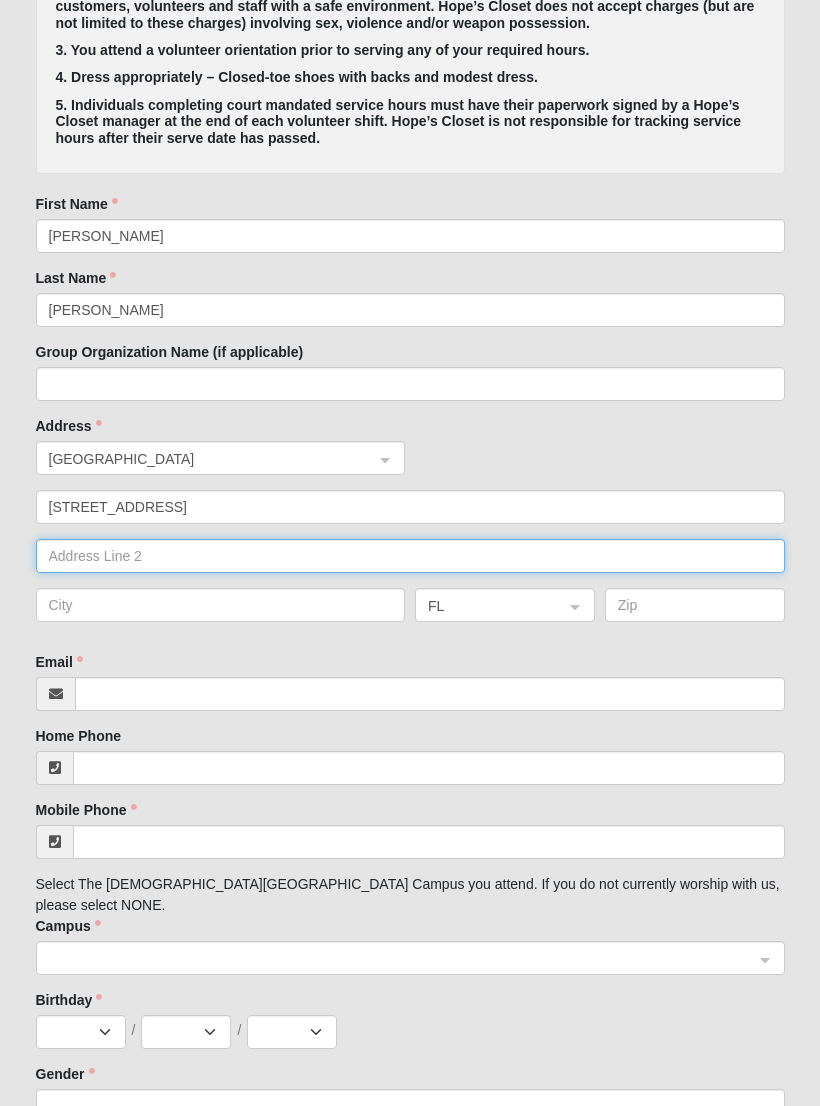 click 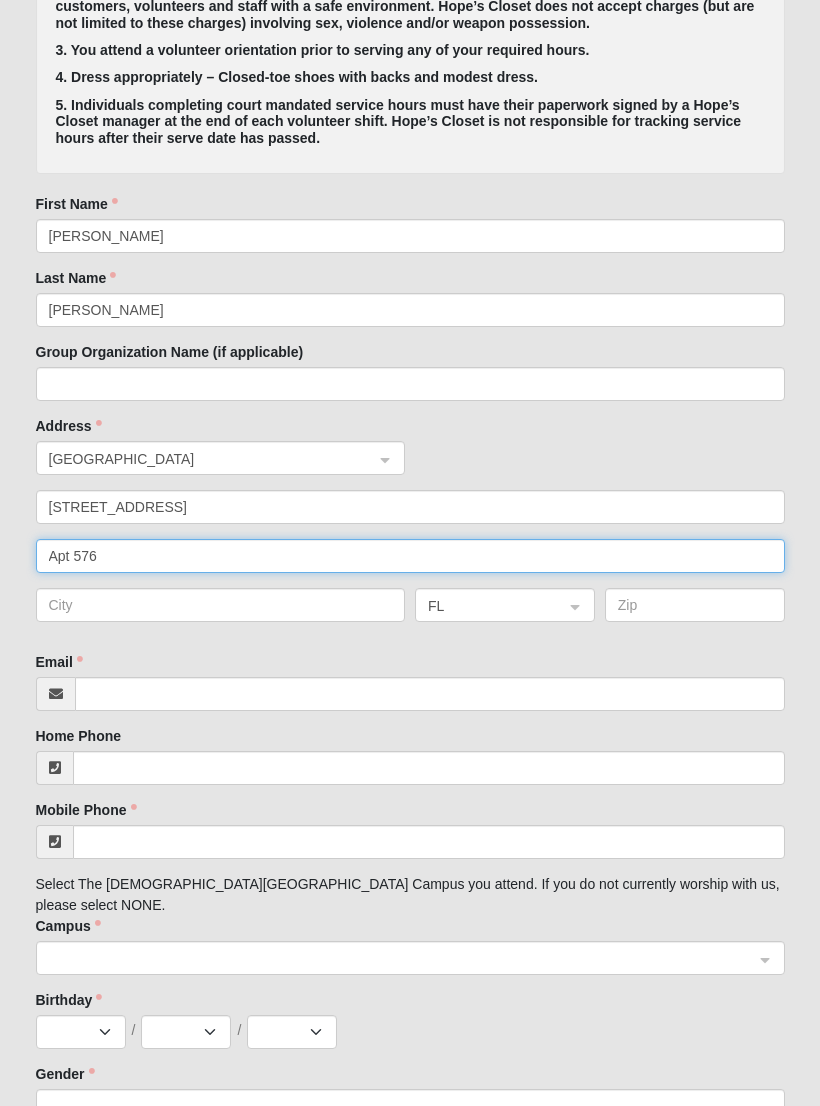 type on "Apt 576" 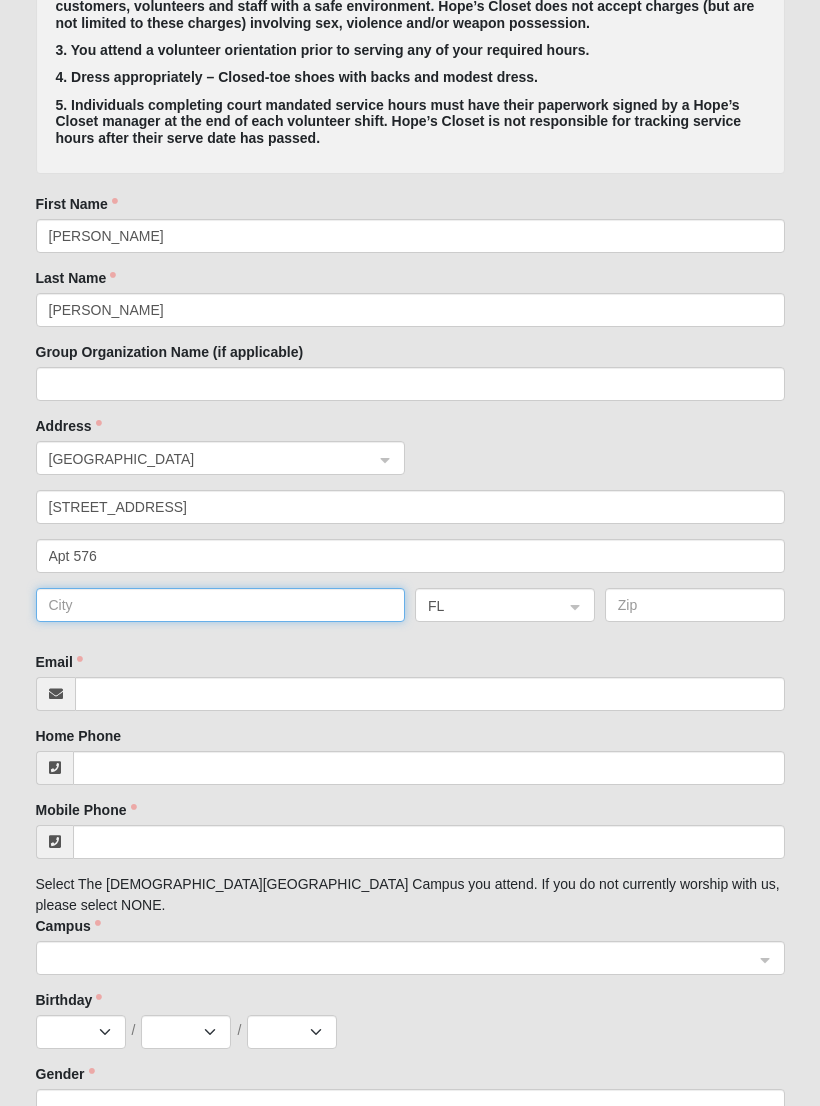 click 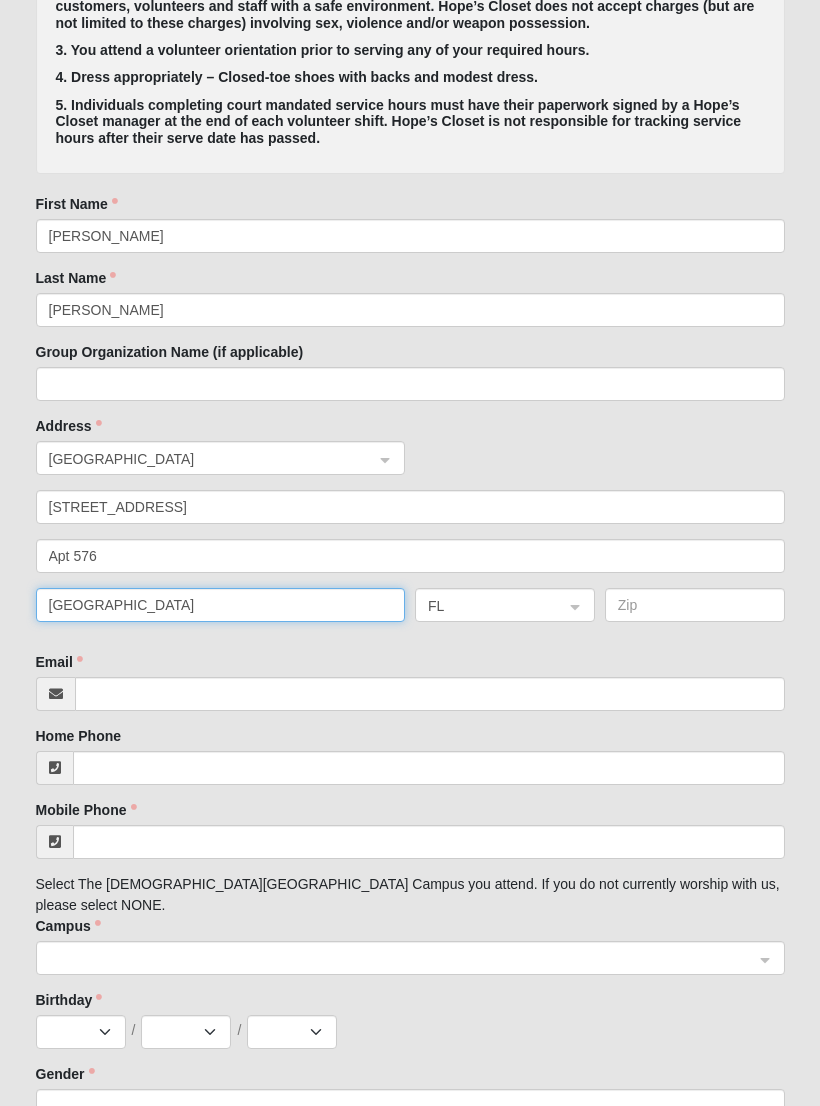 type on "[GEOGRAPHIC_DATA]" 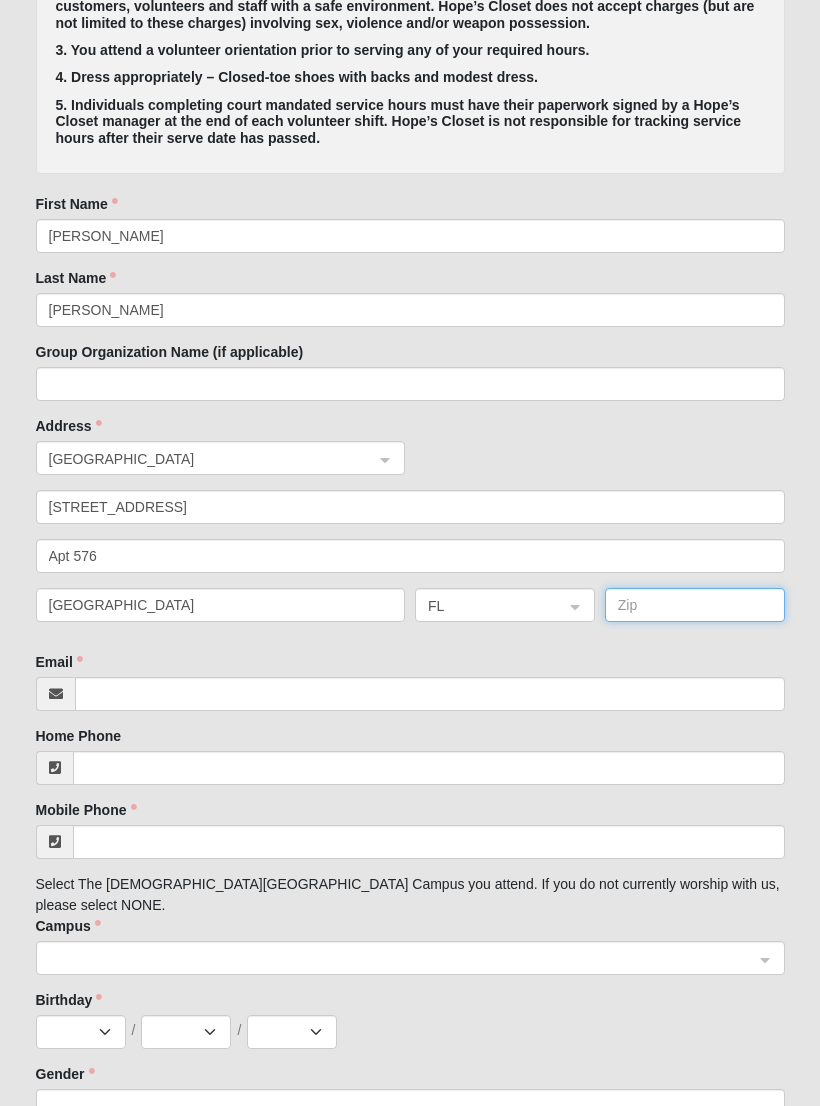 click 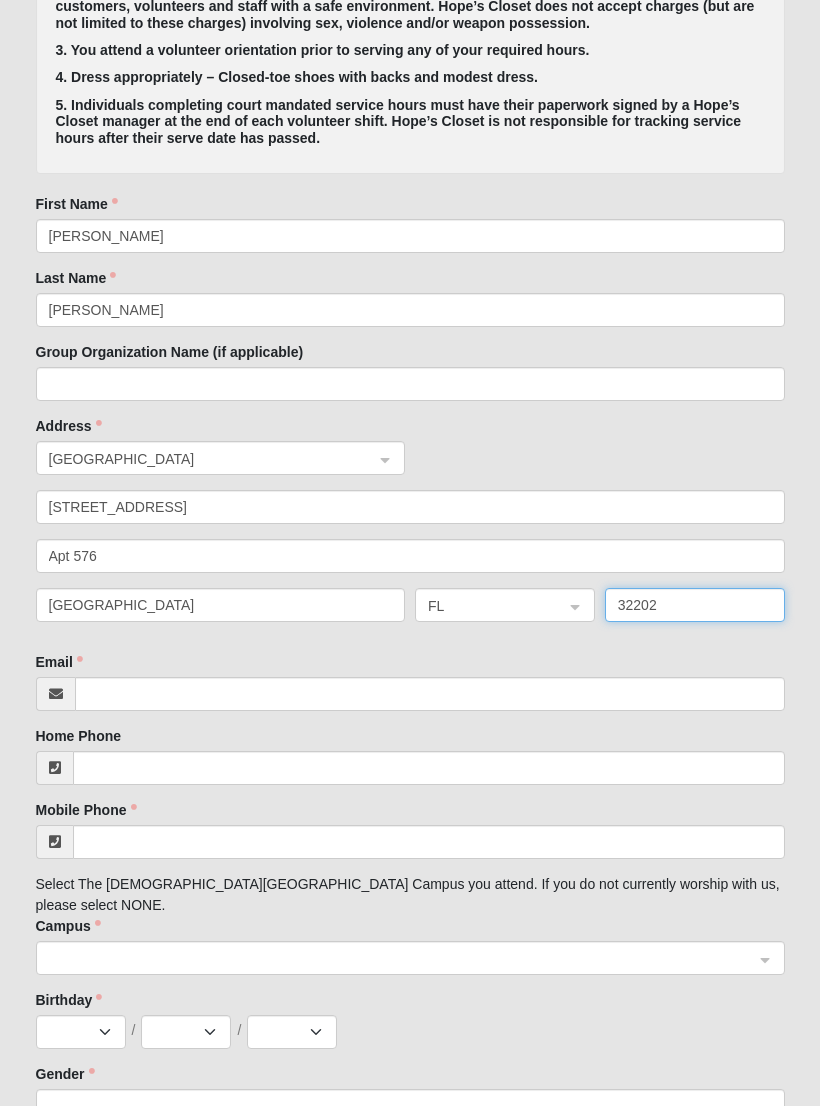 type on "32202" 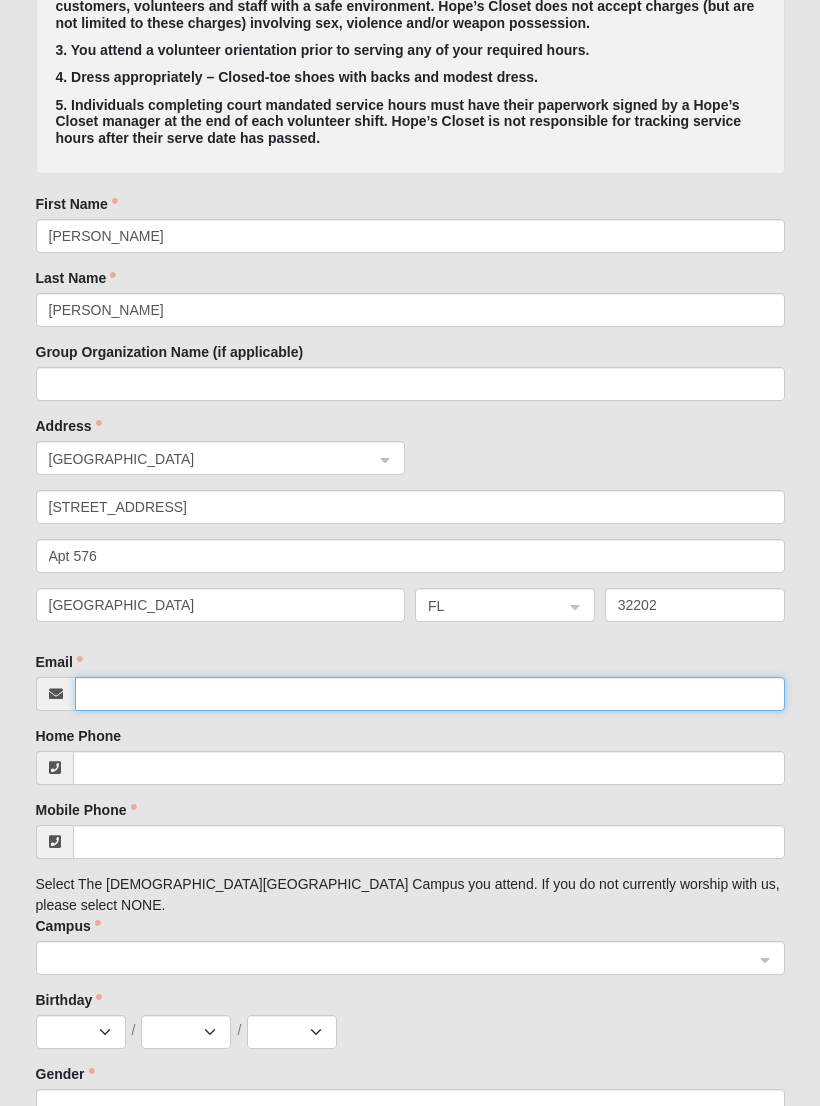 click on "Email" at bounding box center [430, 694] 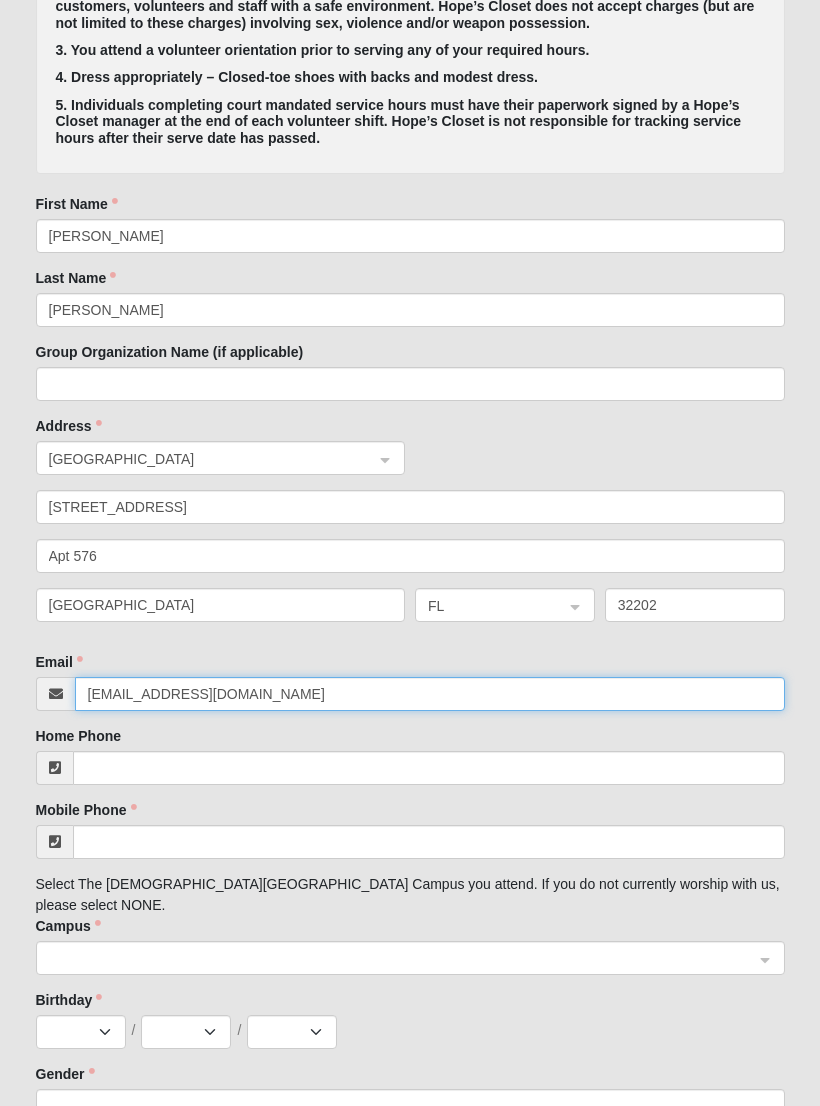 type on "[EMAIL_ADDRESS][DOMAIN_NAME]" 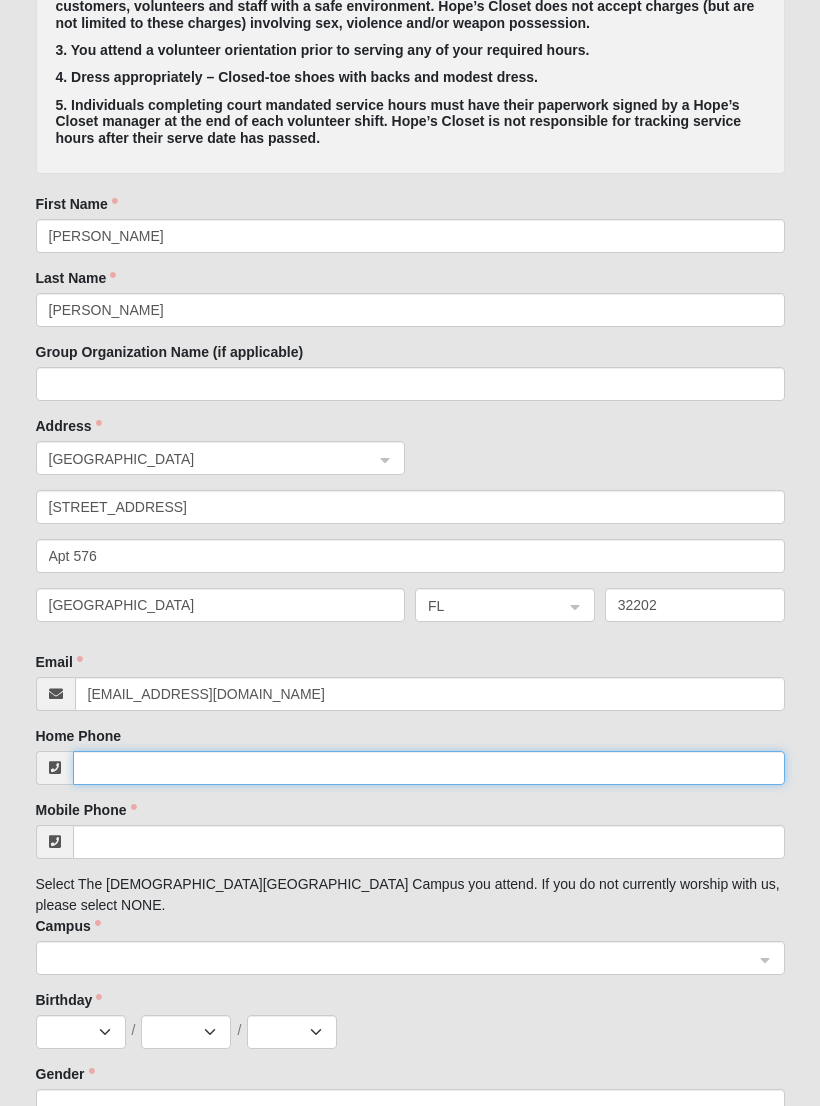 click on "Home Phone" at bounding box center [429, 768] 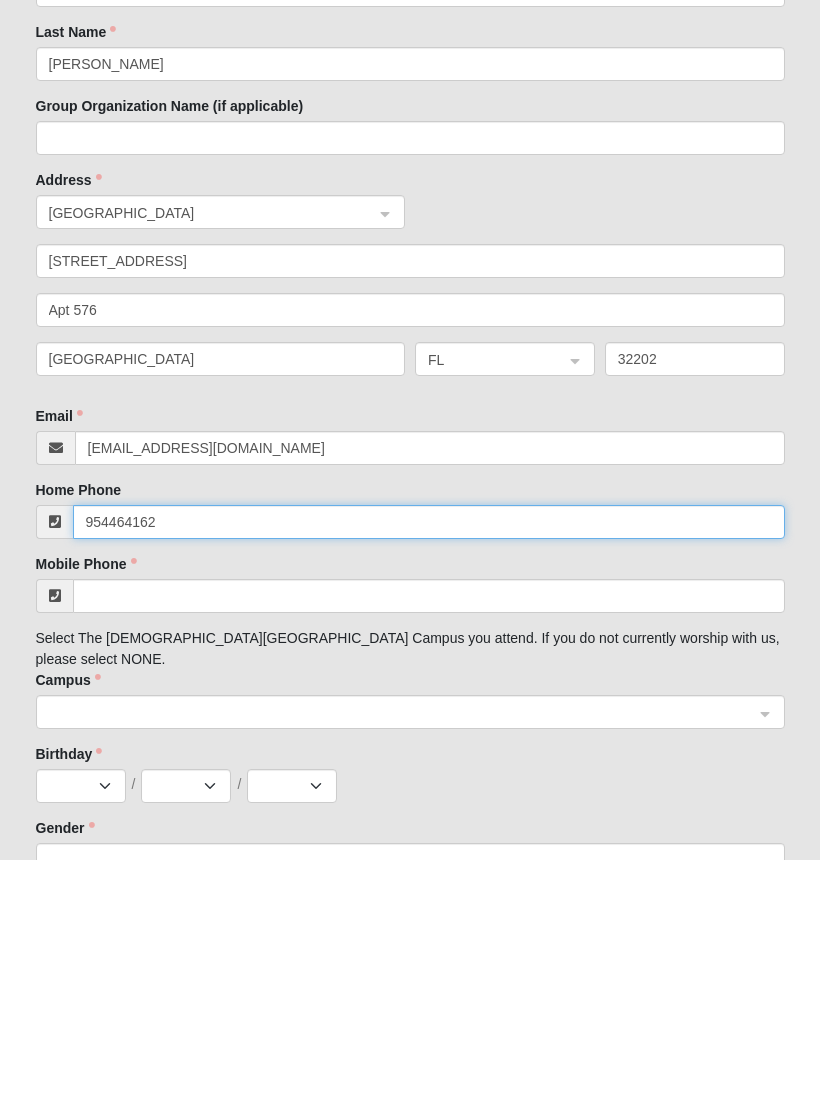 type on "[PHONE_NUMBER]" 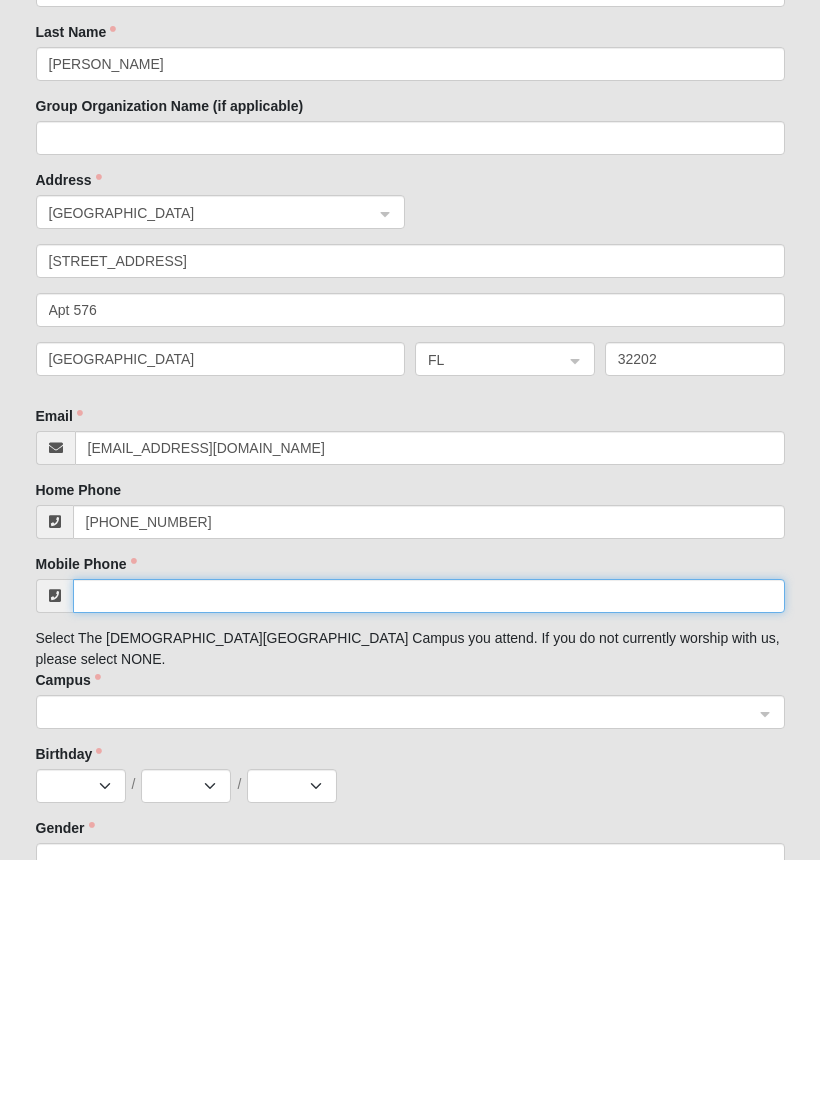 click on "Mobile Phone" at bounding box center (429, 842) 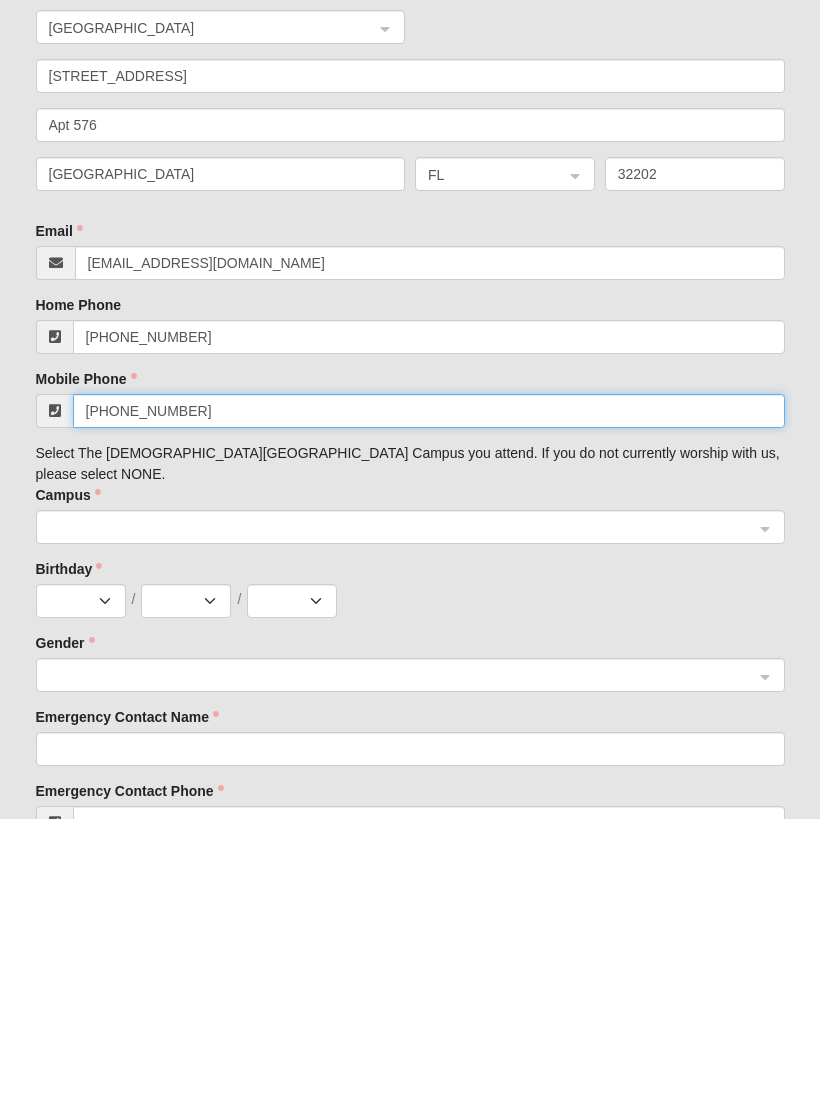 type on "[PHONE_NUMBER]" 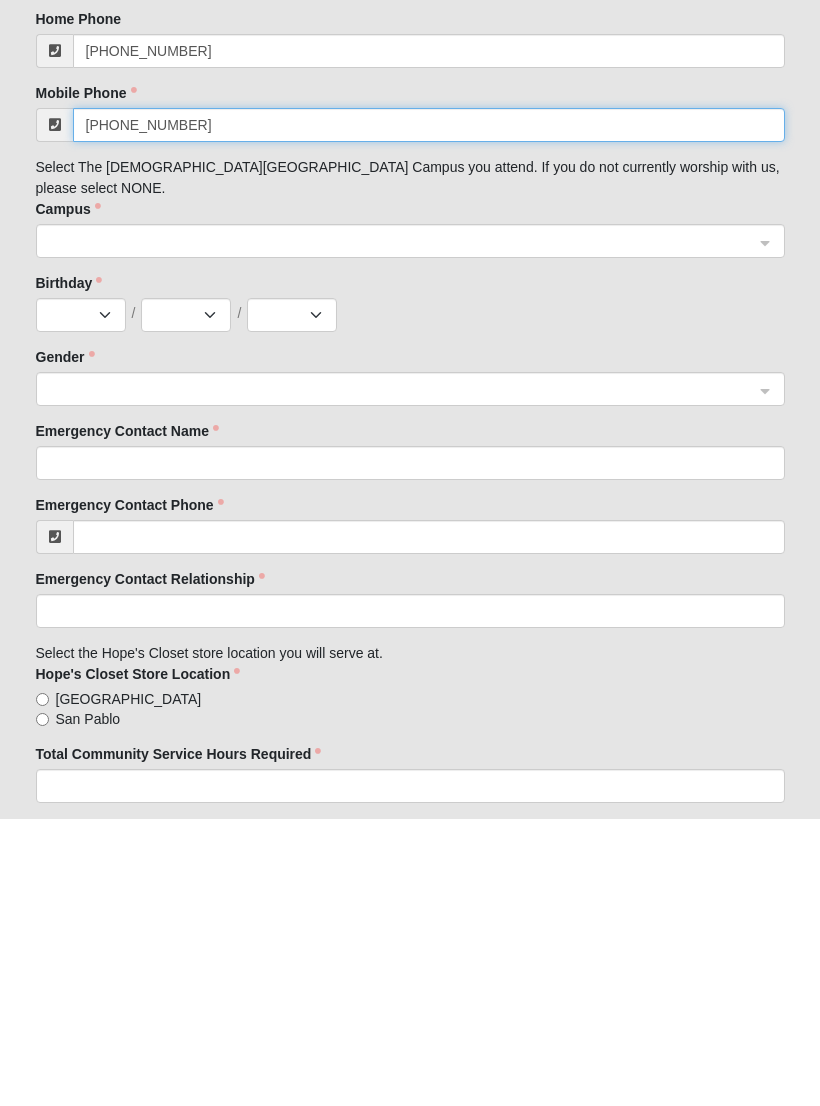 scroll, scrollTop: 1037, scrollLeft: 0, axis: vertical 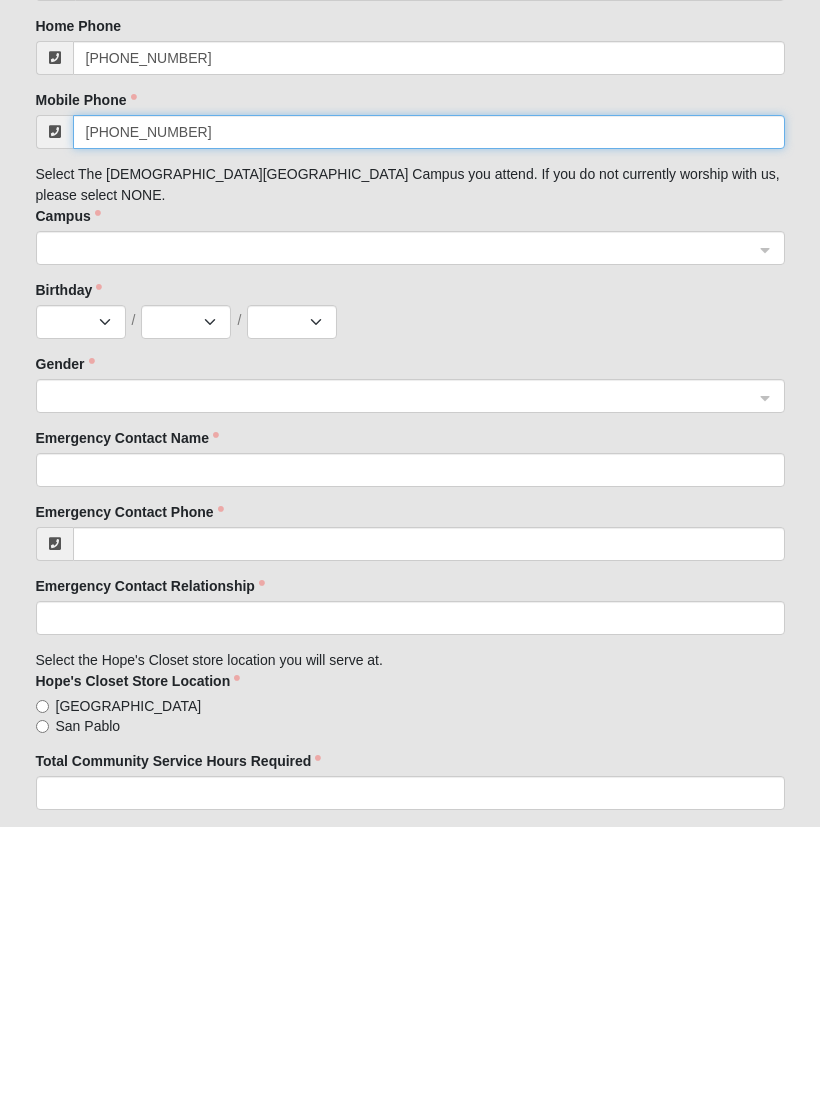 click 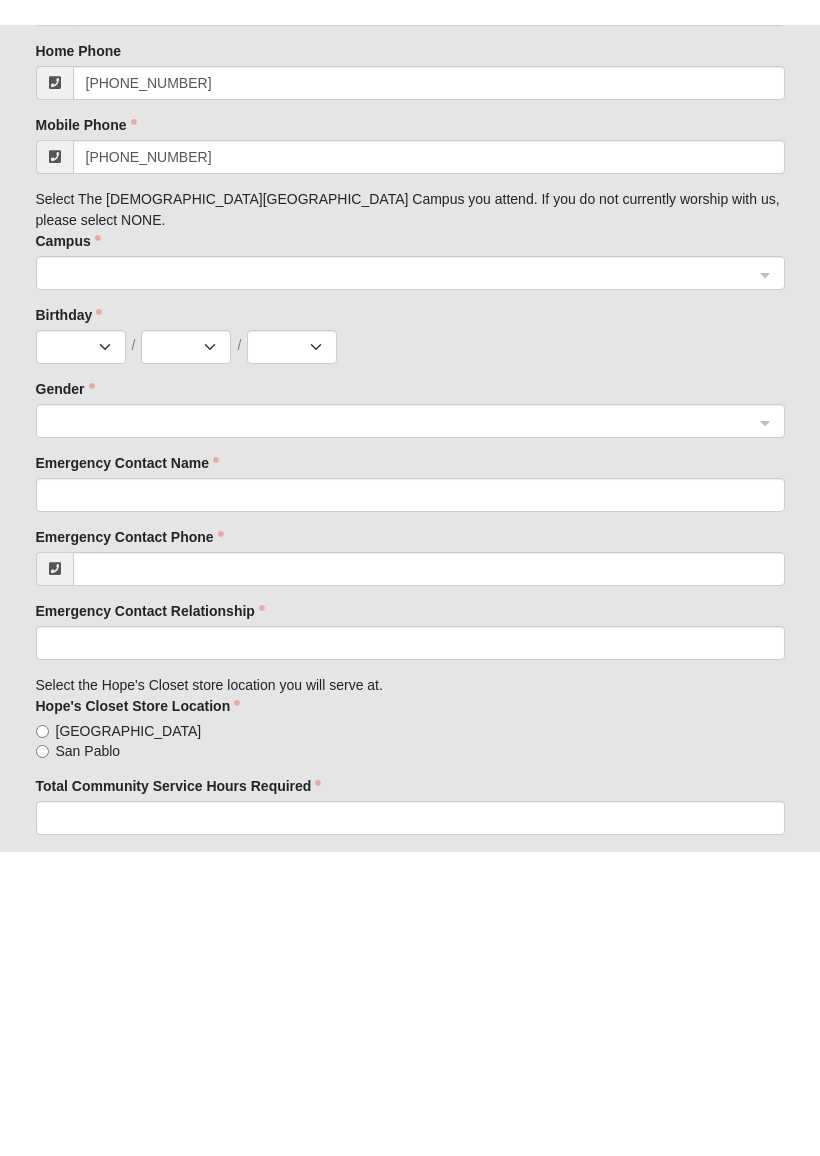 scroll, scrollTop: 1317, scrollLeft: 0, axis: vertical 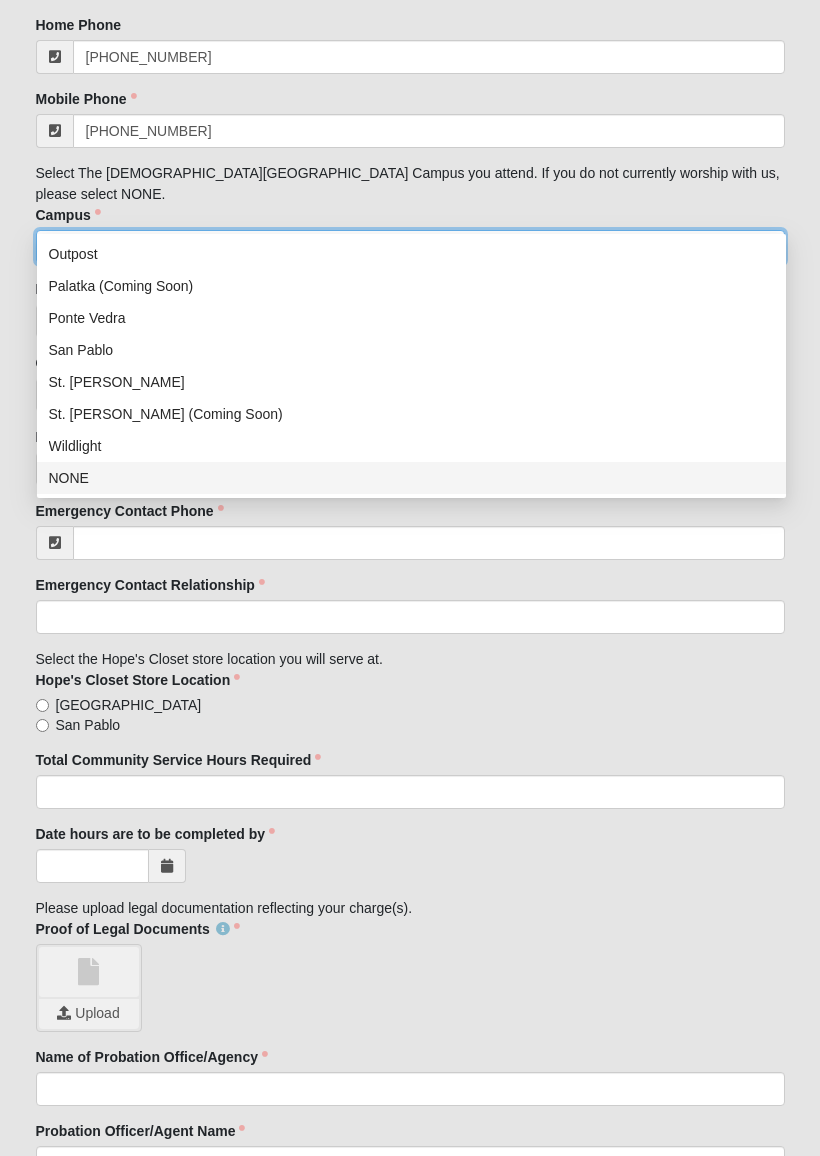 click on "NONE" at bounding box center (411, 478) 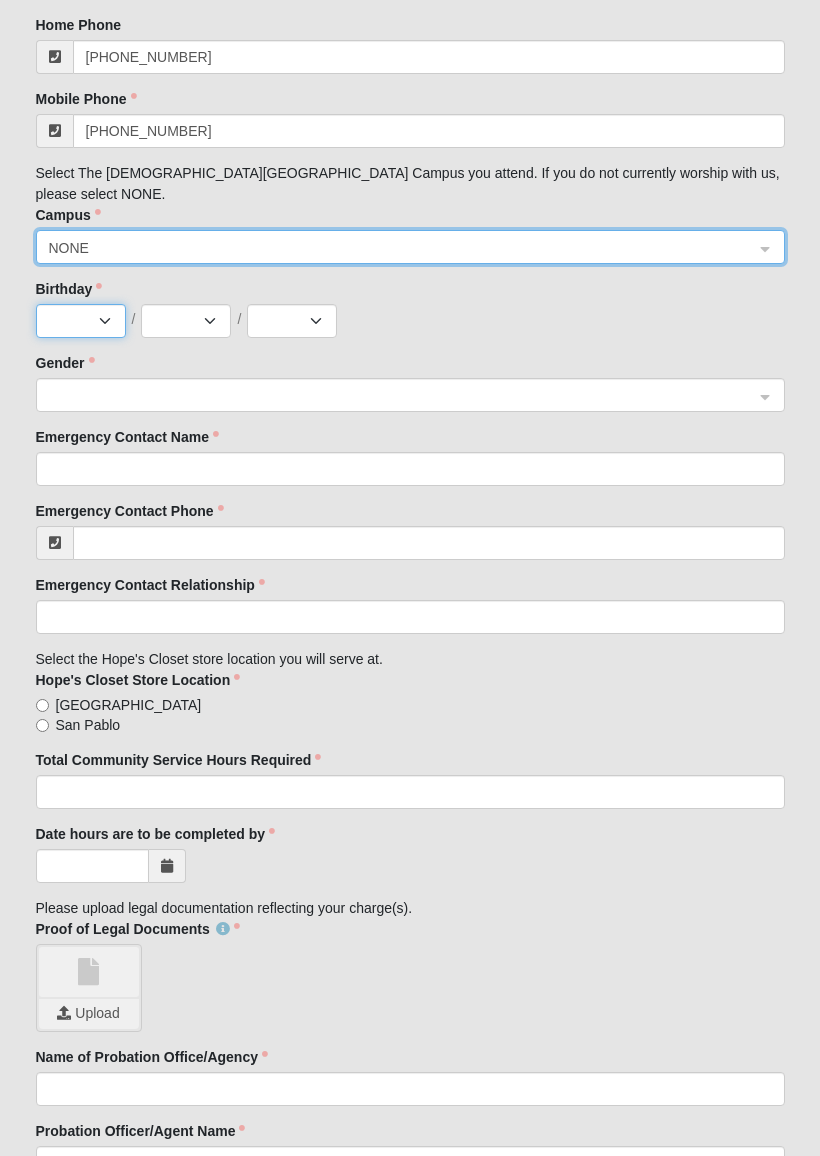 click on "Jan Feb Mar Apr May Jun [DATE] Aug Sep Oct Nov Dec" at bounding box center (81, 321) 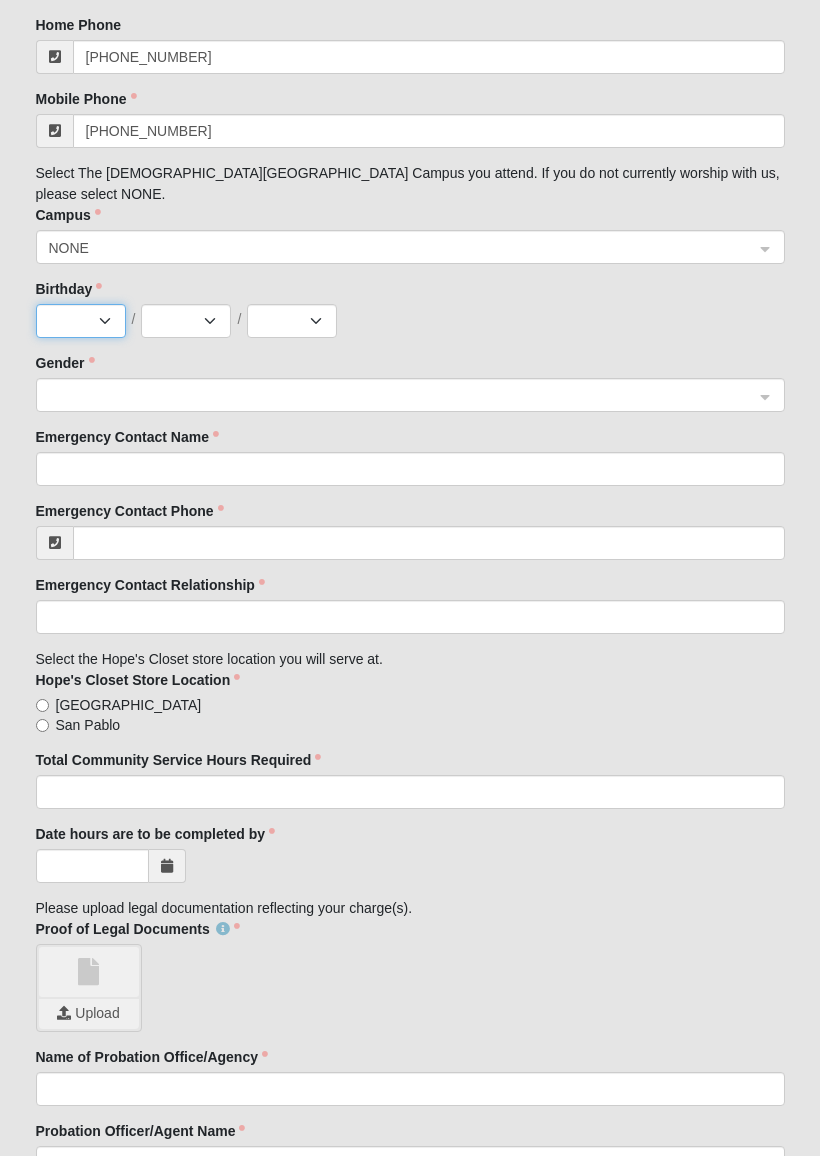 select on "4" 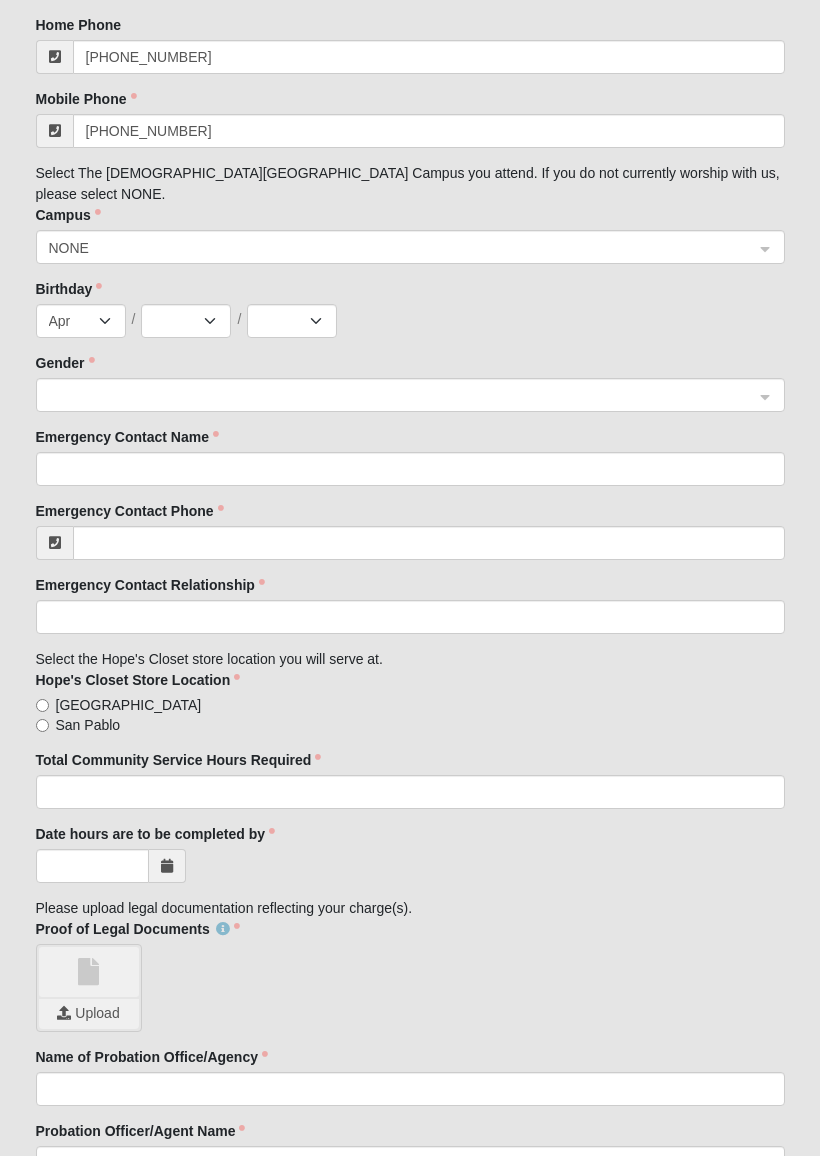 click on "1 2 3 4 5 6 7 8 9 10 11 12 13 14 15 16 17 18 19 20 21 22 23 24 25 26 27 28 29 30" at bounding box center [186, 321] 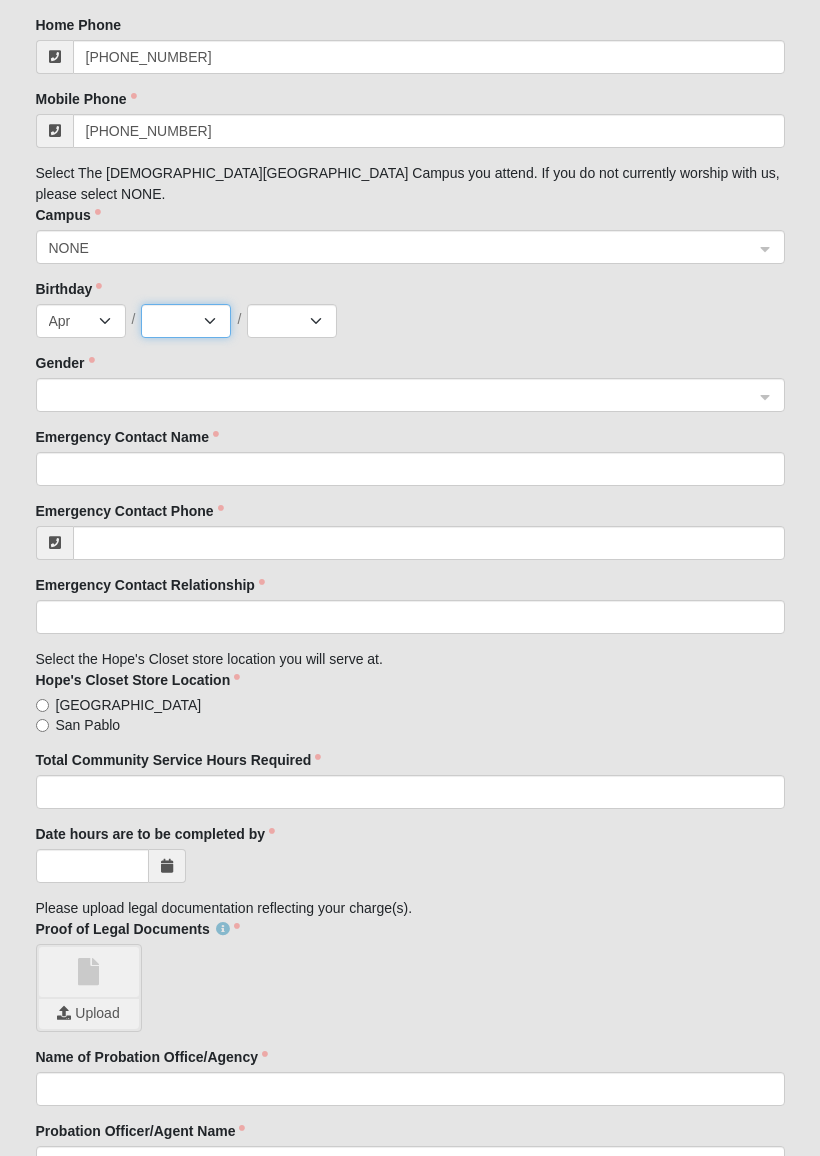 select on "6" 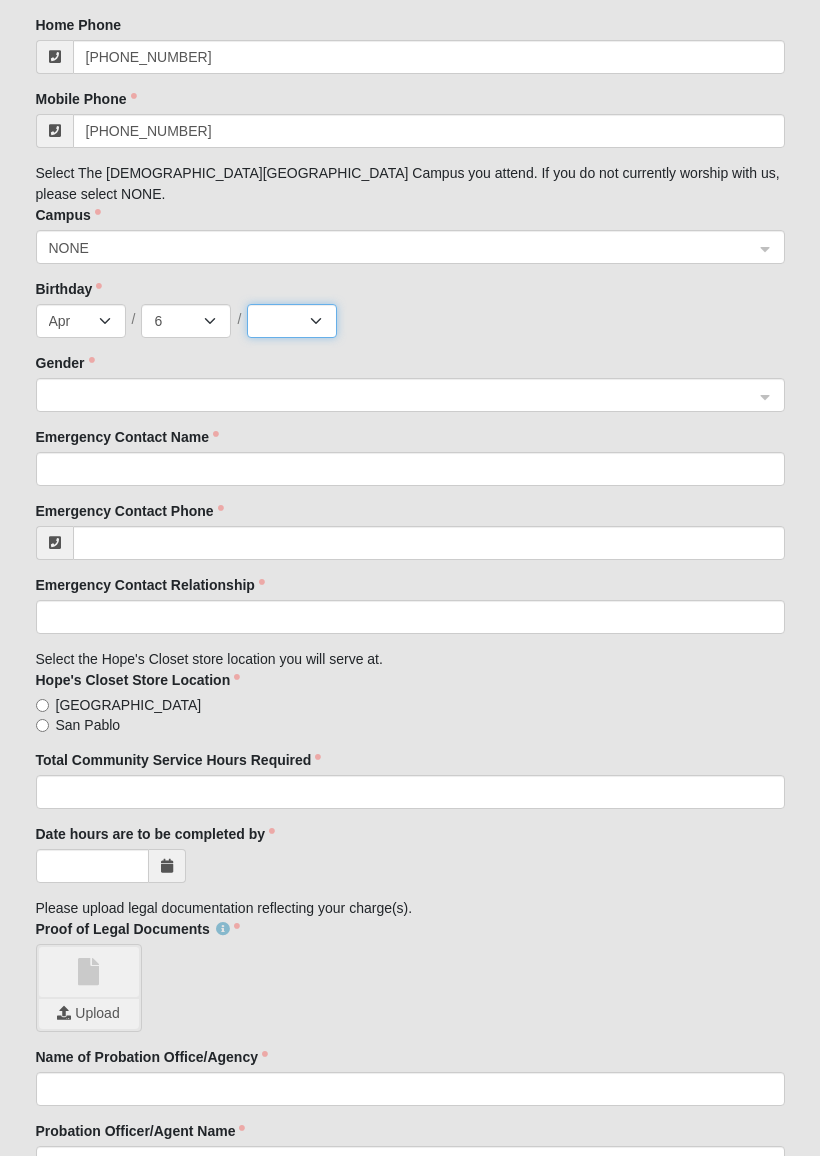 click on "2025 2024 2023 2022 2021 2020 2019 2018 2017 2016 2015 2014 2013 2012 2011 2010 2009 2008 2007 2006 2005 2004 2003 2002 2001 2000 1999 1998 1997 1996 1995 1994 1993 1992 1991 1990 1989 1988 1987 1986 1985 1984 1983 1982 1981 1980 1979 1978 1977 1976 1975 1974 1973 1972 1971 1970 1969 1968 1967 1966 1965 1964 1963 1962 1961 1960 1959 1958 1957 1956 1955 1954 1953 1952 1951 1950 1949 1948 1947 1946 1945 1944 1943 1942 1941 1940 1939 1938 1937 1936 1935 1934 1933 1932 1931 1930 1929 1928 1927 1926 1925 1924 1923 1922 1921 1920 1919 1918 1917 1916 1915 1914 1913 1912 1911 1910 1909 1908 1907 1906 1905 1904 1903 1902 1901 1900" at bounding box center (292, 321) 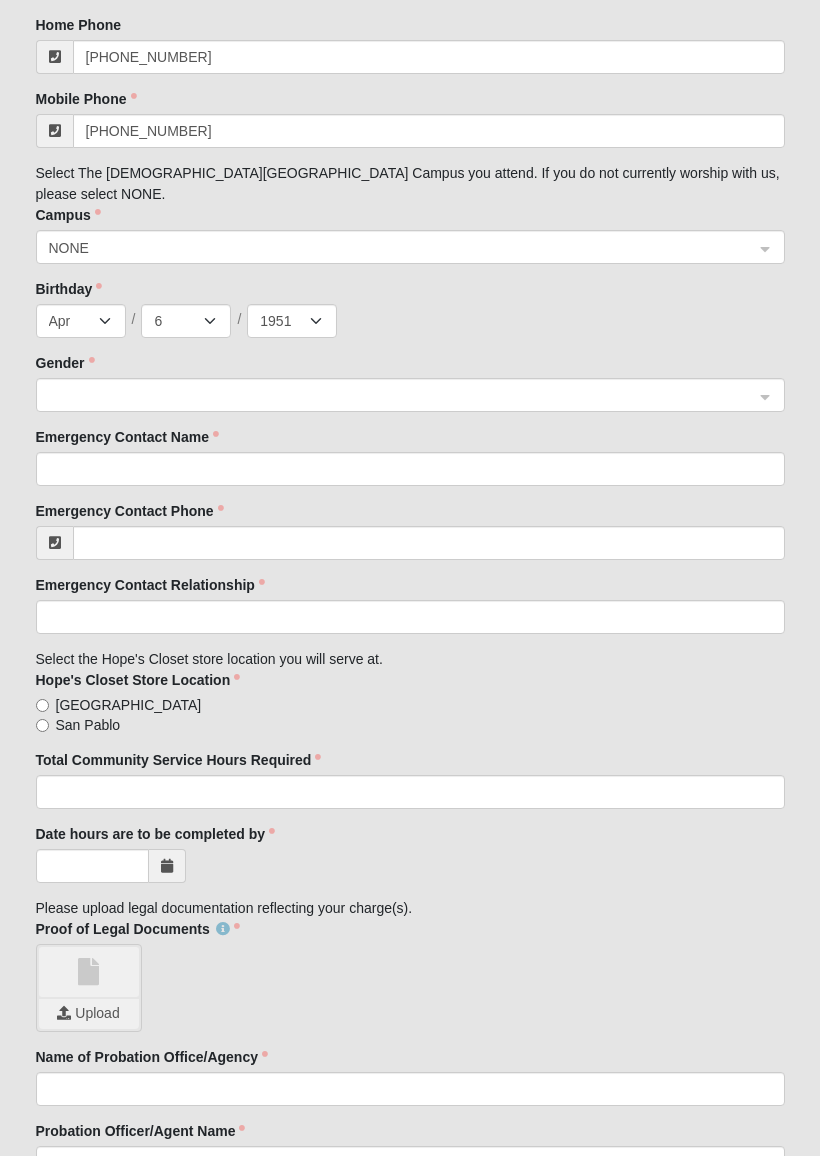 click at bounding box center [403, 394] 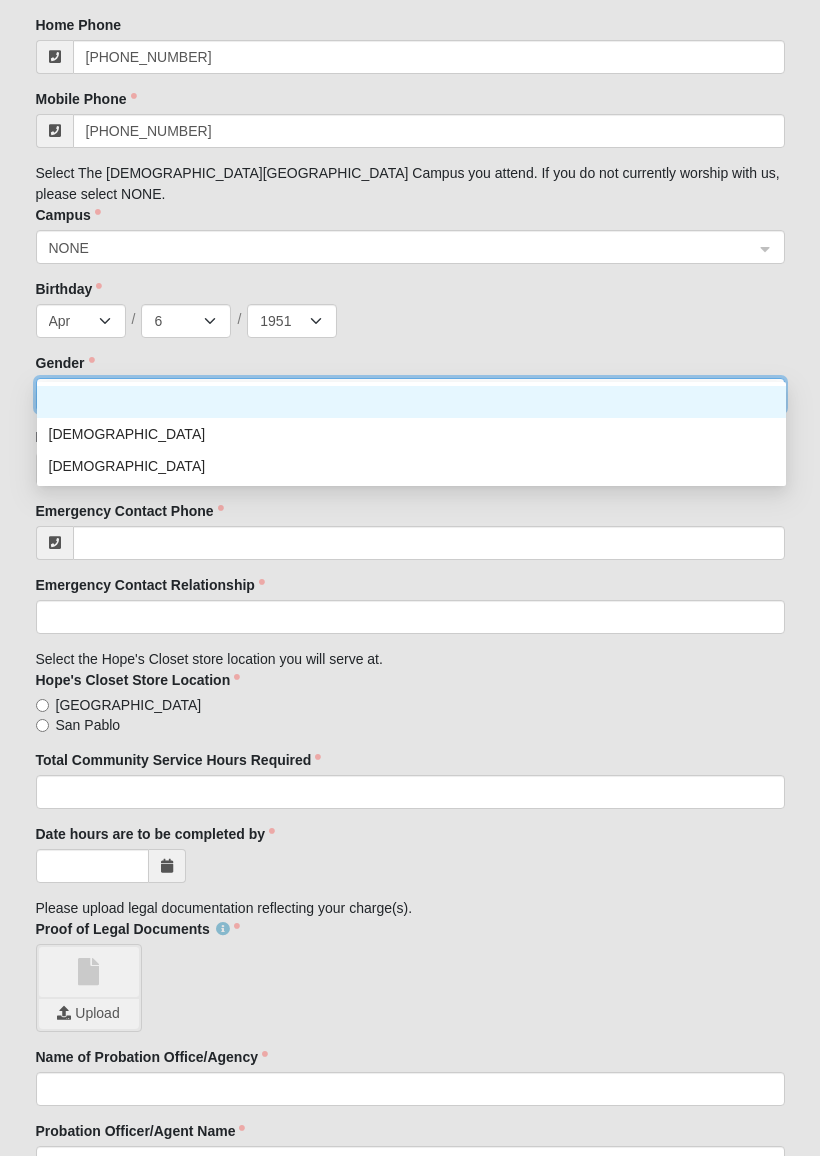 click on "[DEMOGRAPHIC_DATA]" 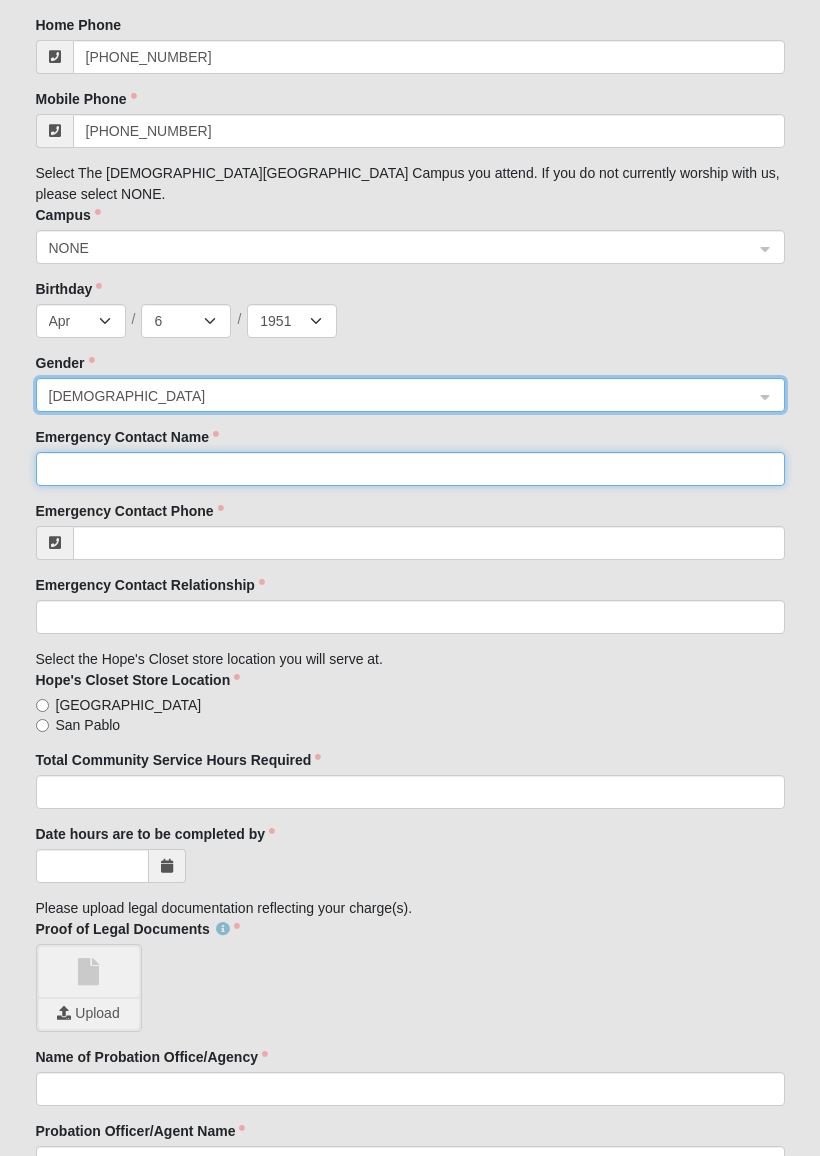 click on "Emergency Contact Name" 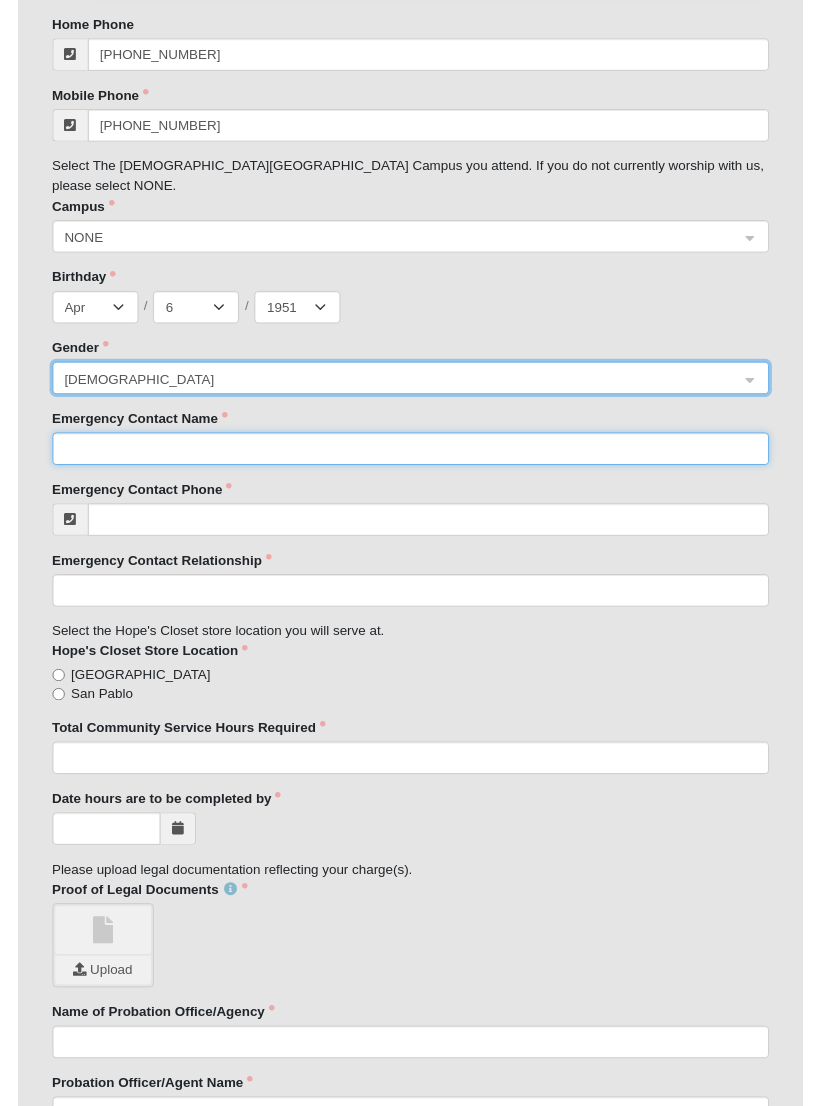 scroll, scrollTop: 1316, scrollLeft: 0, axis: vertical 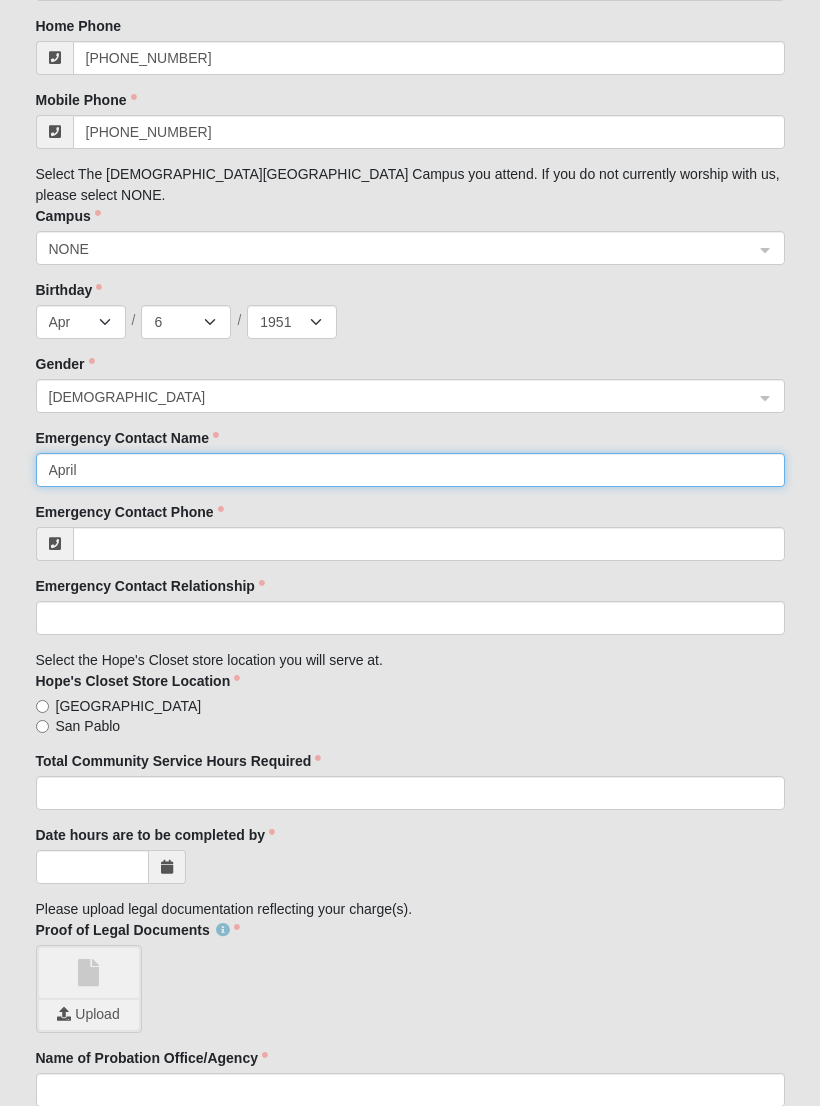 type on "April" 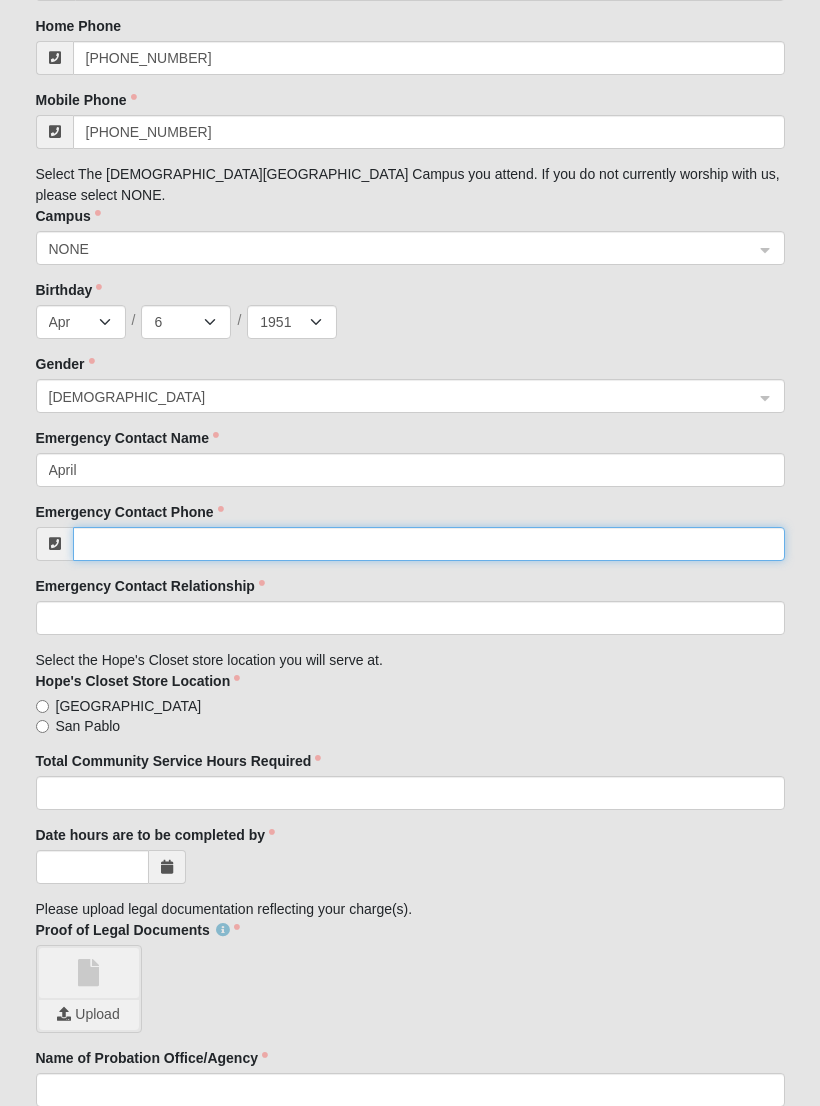 click on "Emergency Contact Phone" at bounding box center (429, 544) 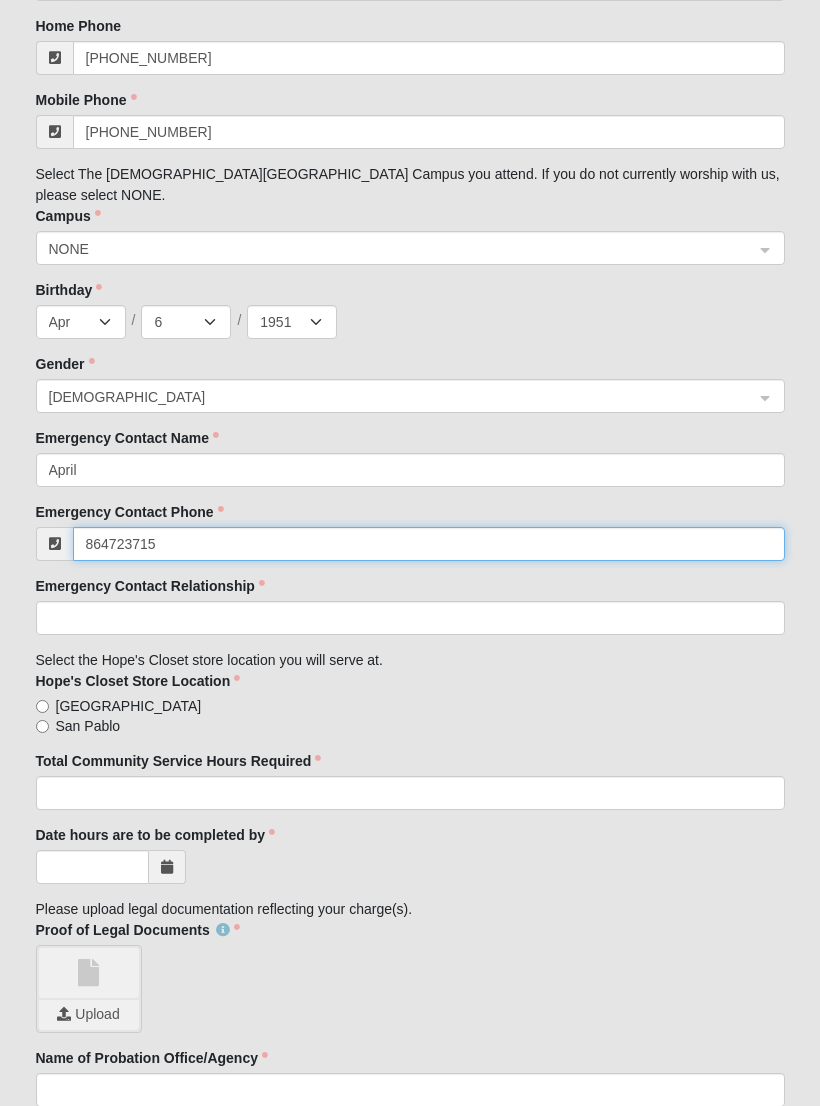 type on "[PHONE_NUMBER]" 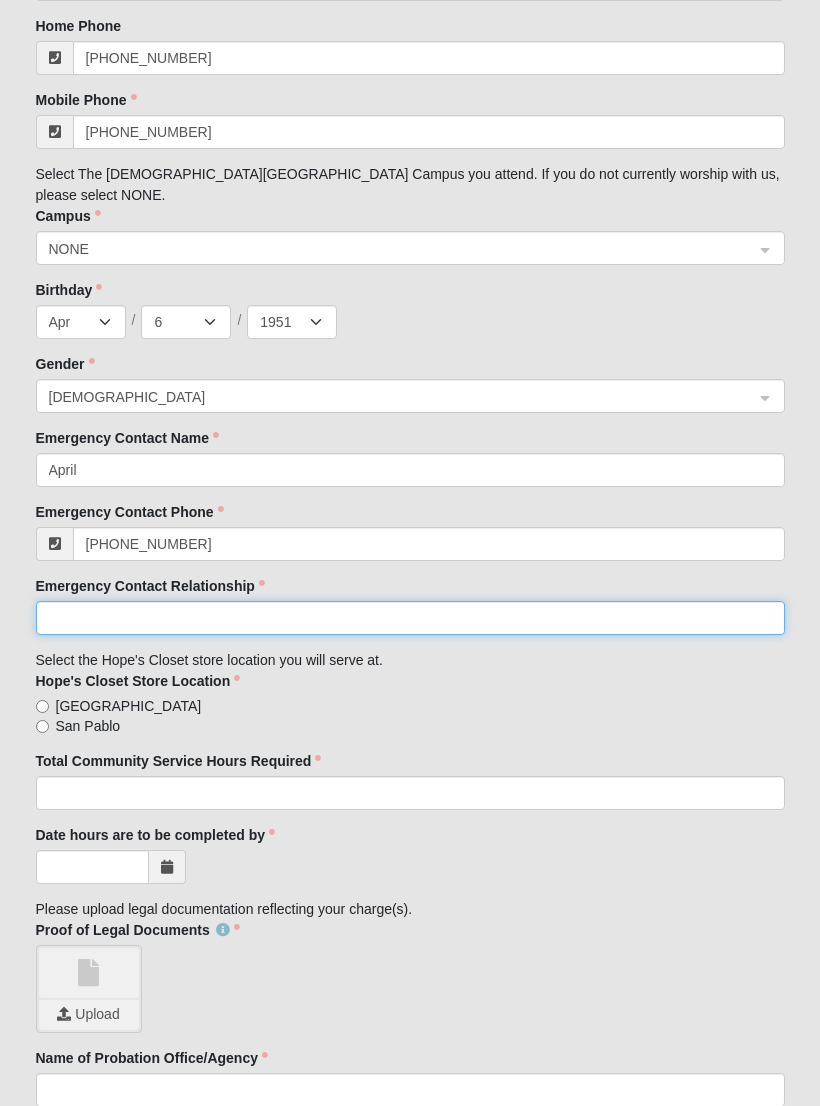 click on "Emergency Contact Relationship" 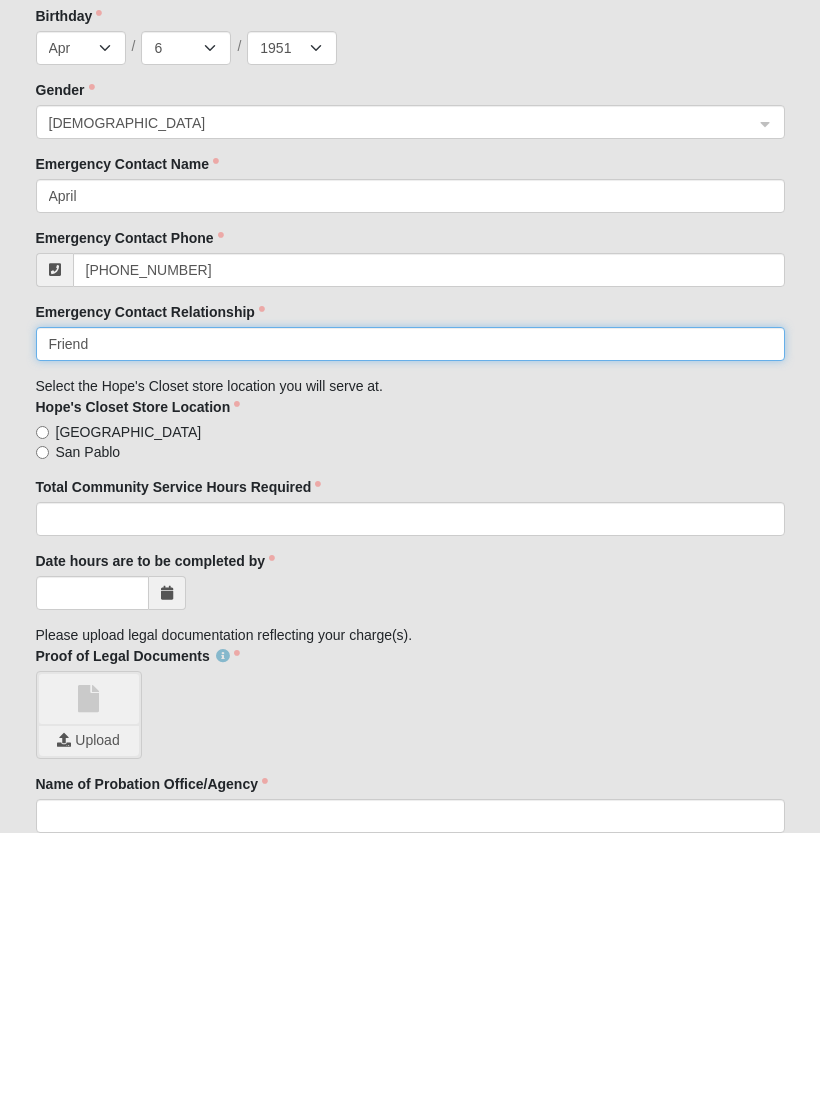 type on "Friend" 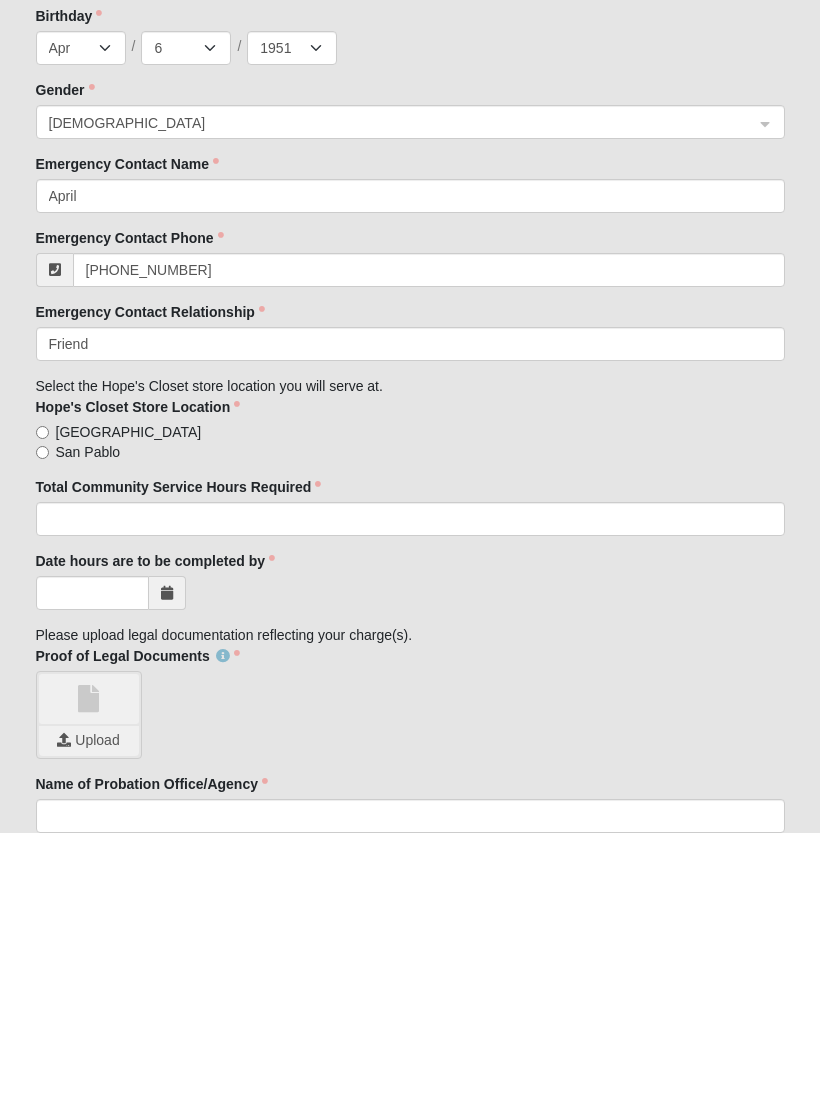 click on "Hope's Closet Store Location" at bounding box center [138, 681] 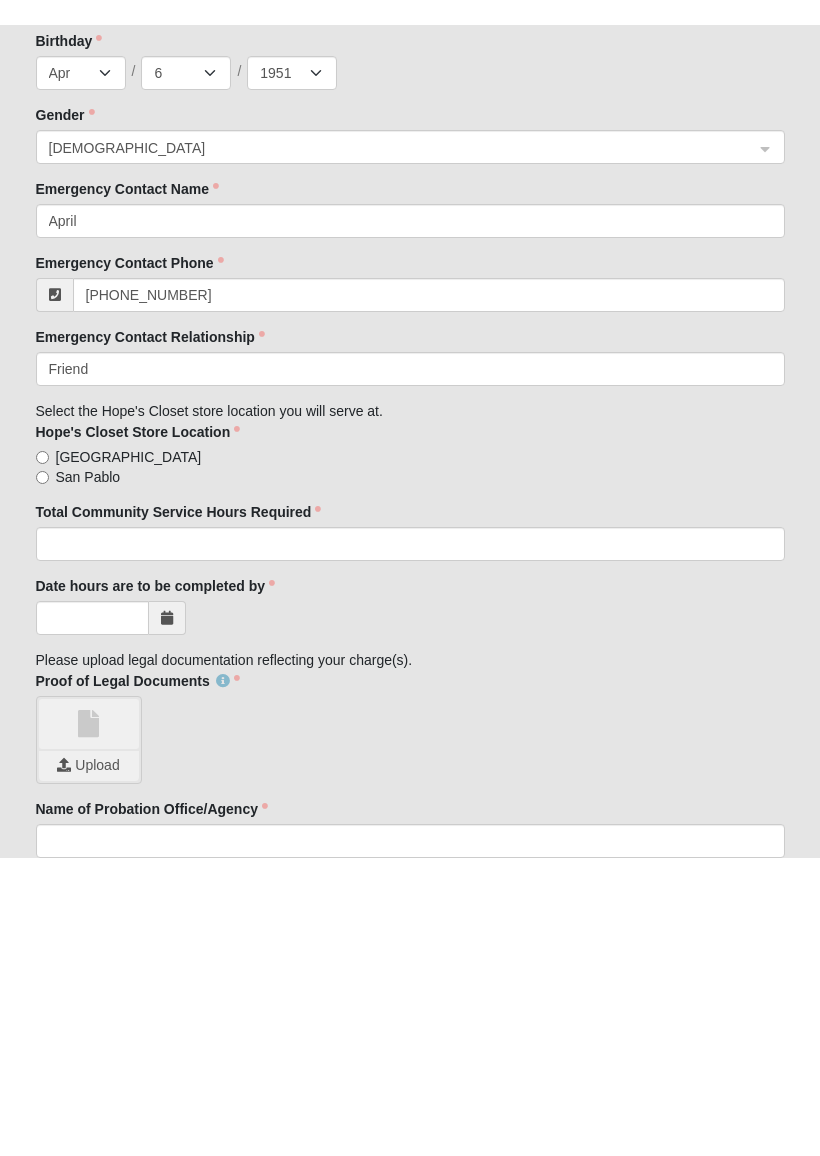 scroll, scrollTop: 1590, scrollLeft: 0, axis: vertical 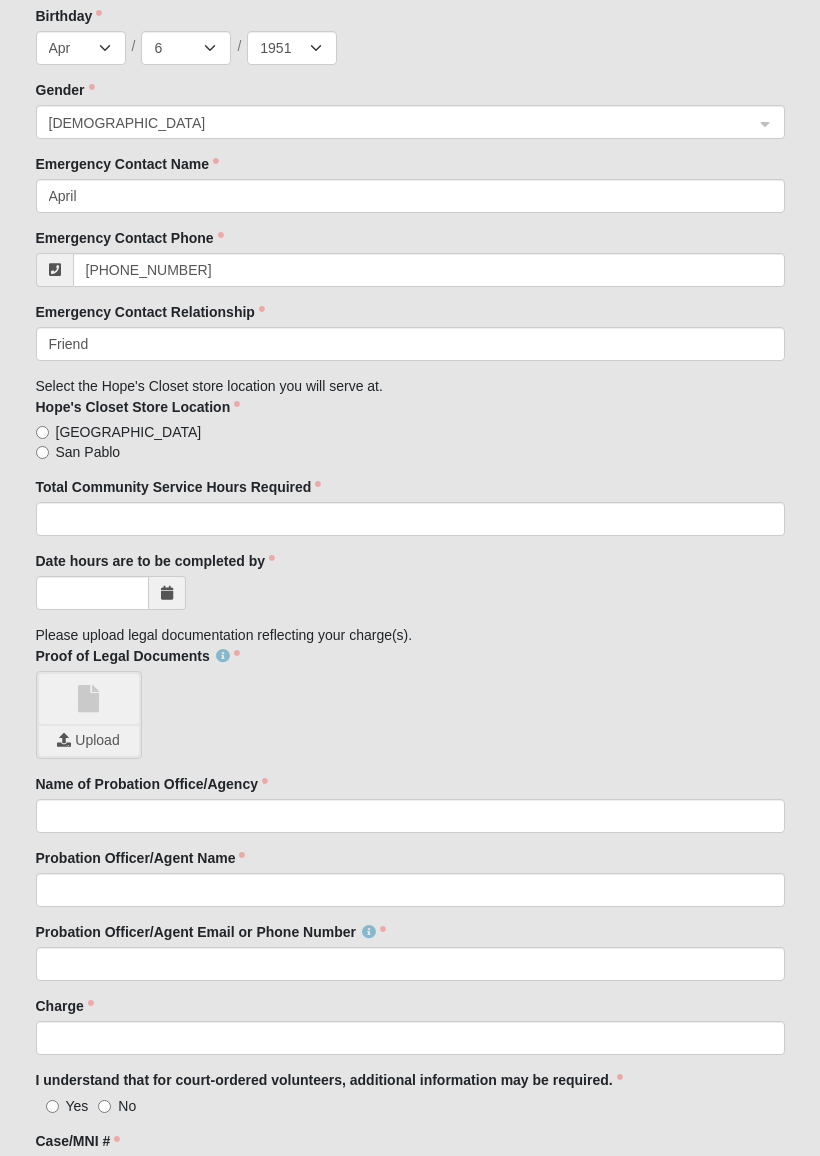 click on "[GEOGRAPHIC_DATA]" at bounding box center [129, 432] 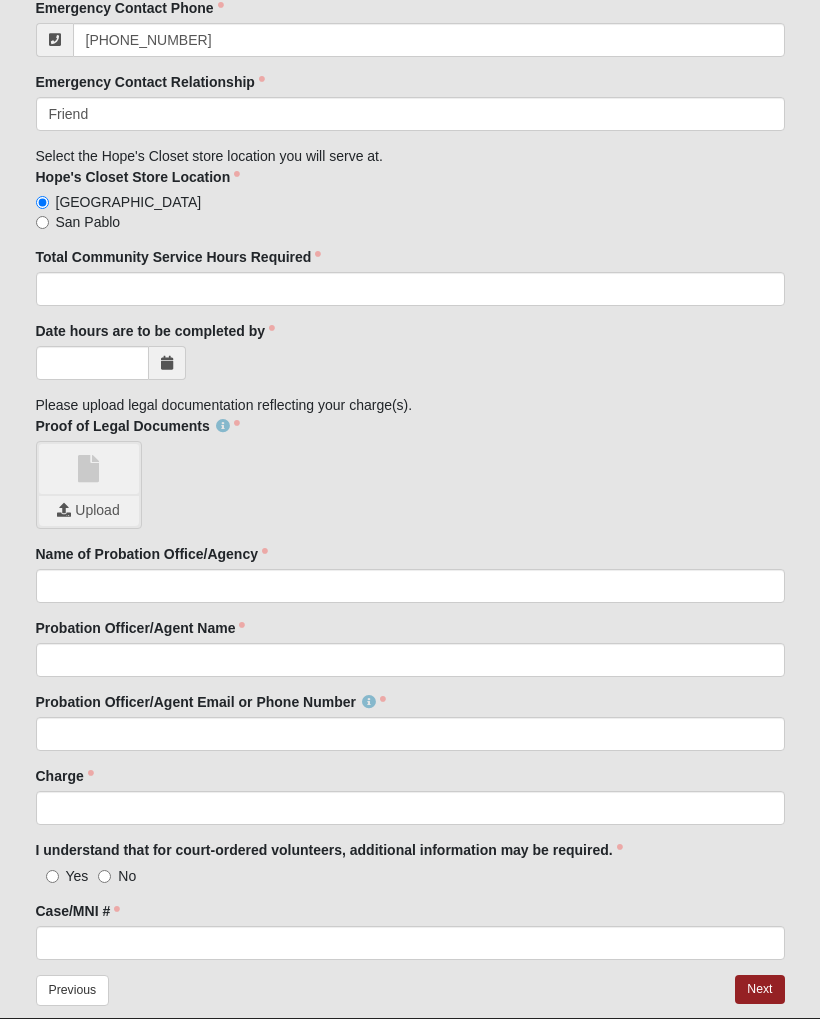 scroll, scrollTop: 1821, scrollLeft: 0, axis: vertical 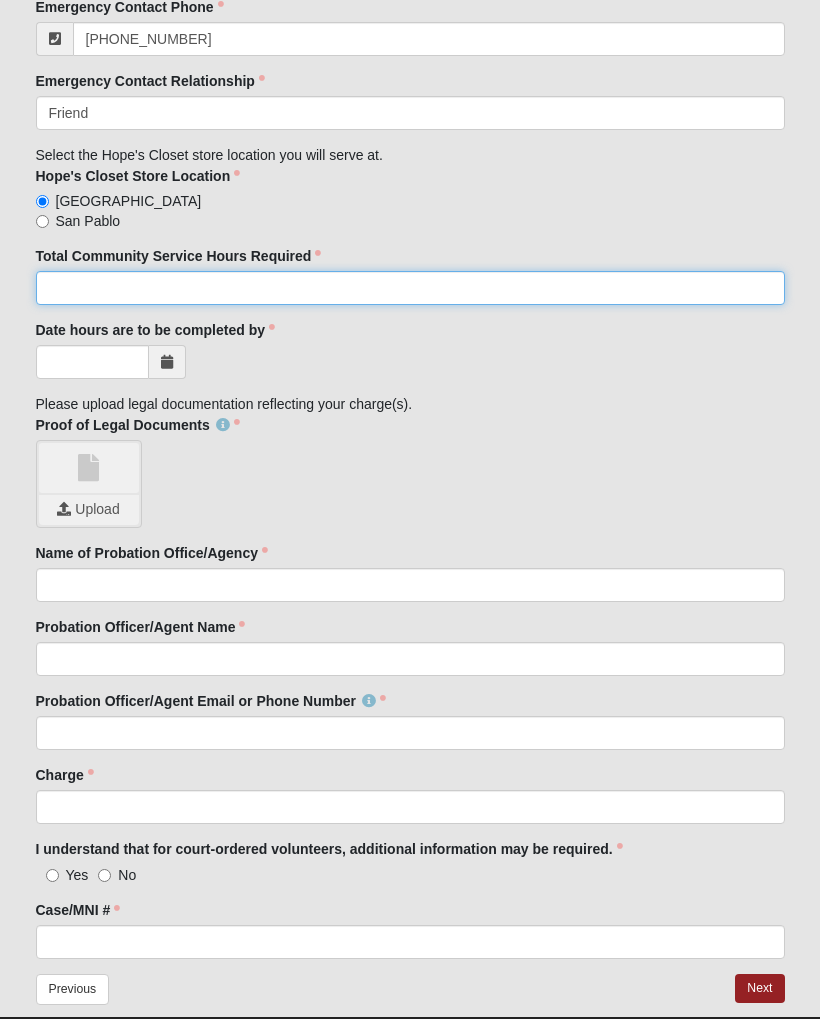 click on "Total Community Service Hours Required" 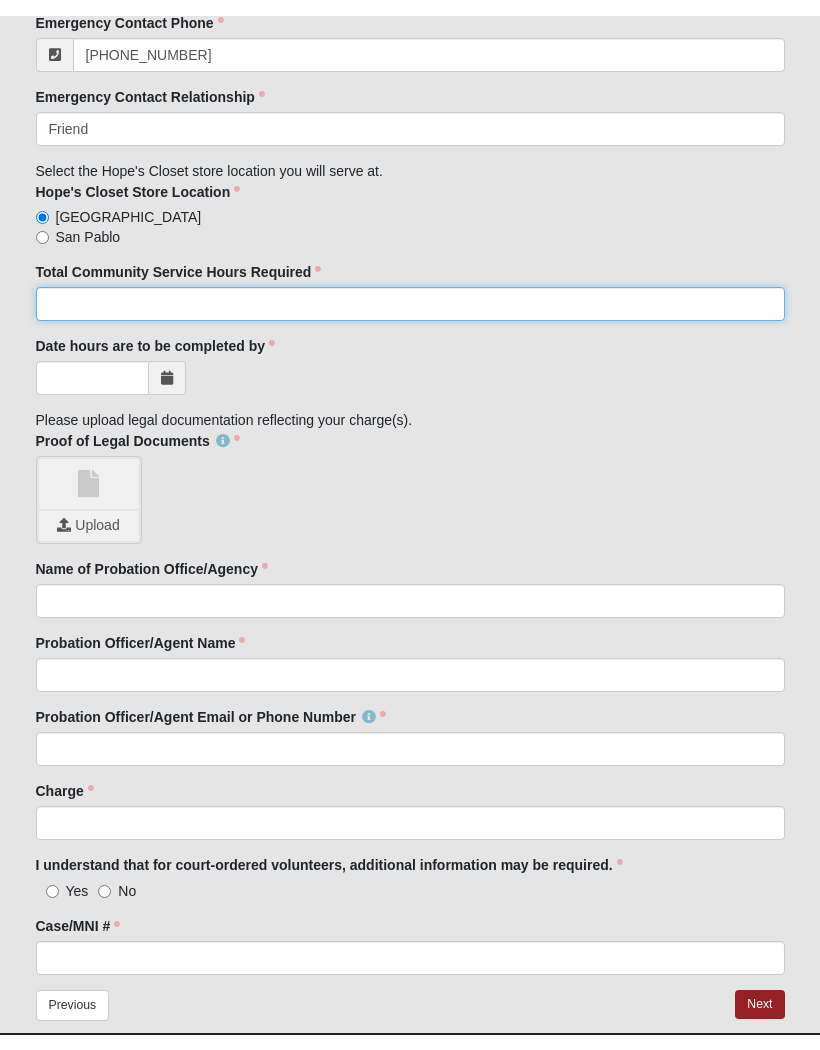 scroll, scrollTop: 1804, scrollLeft: 0, axis: vertical 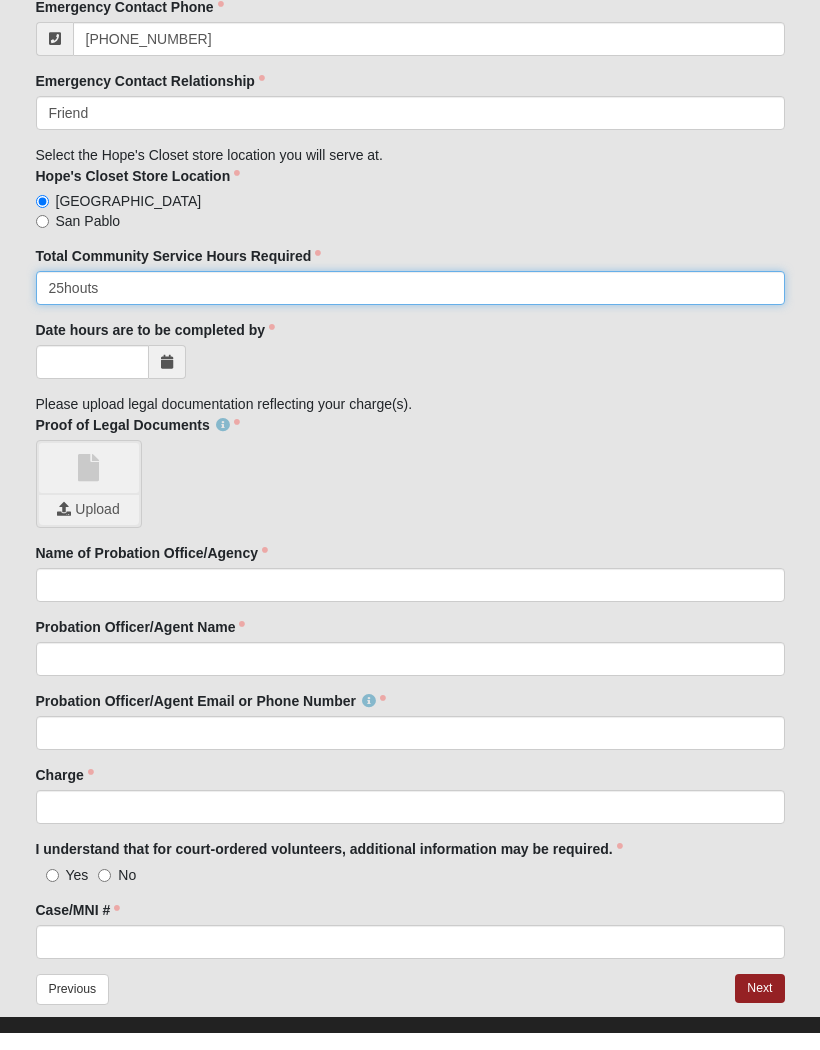 type on "25houts" 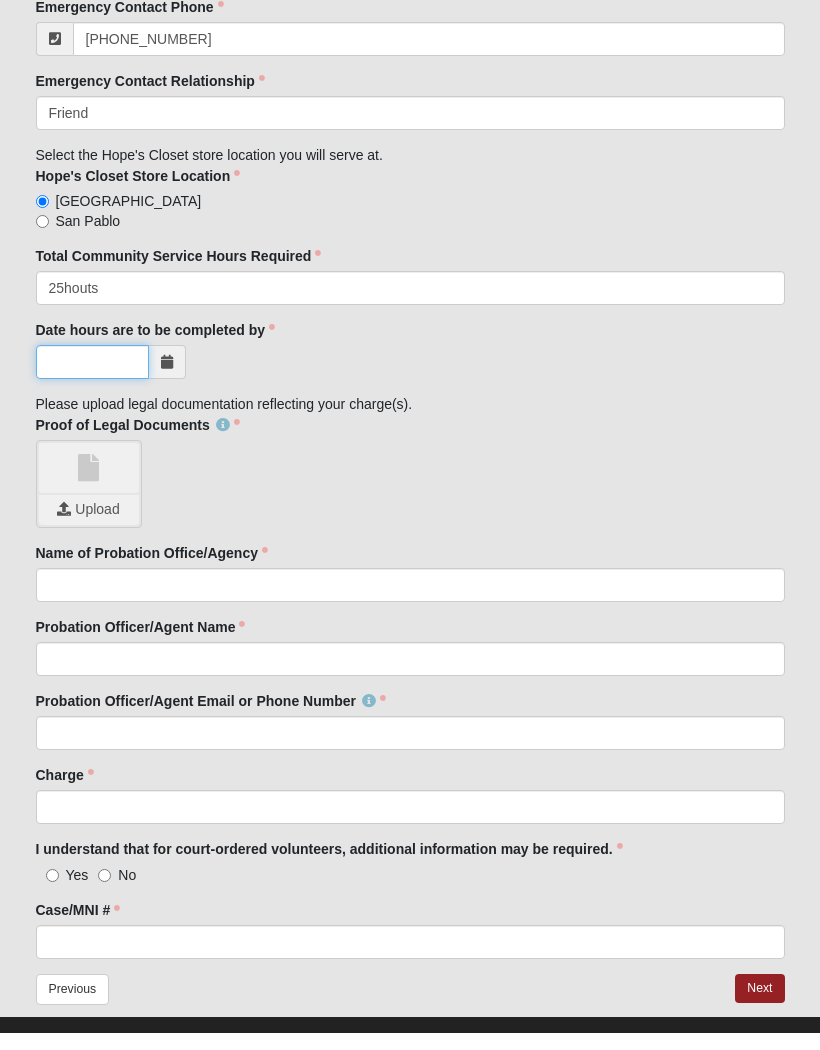 click on "Date hours are to be completed by" at bounding box center [92, 379] 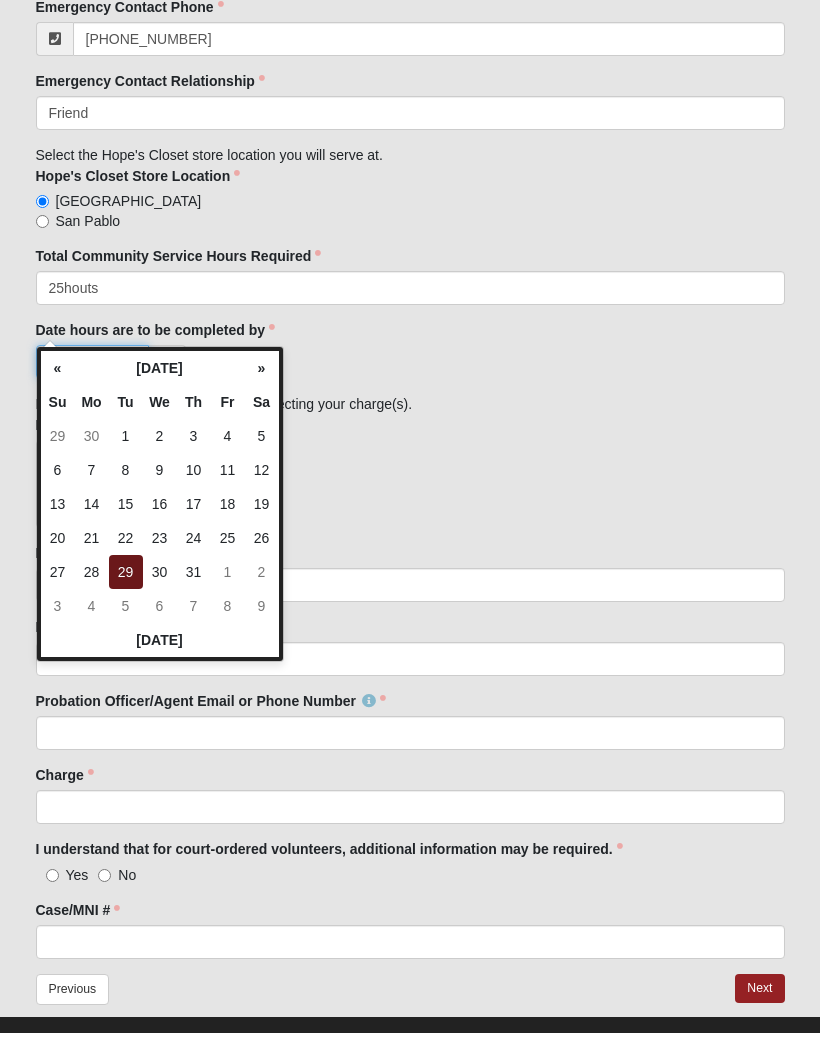 type on "[DATE]" 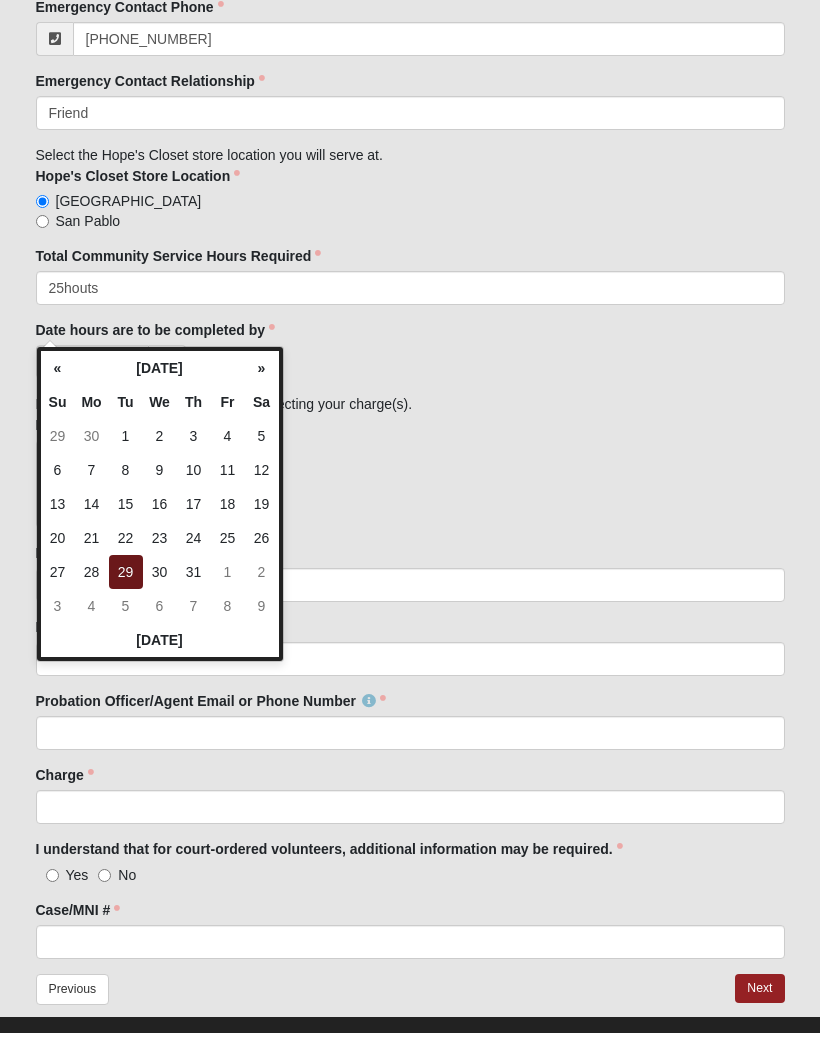 click on "Upload" 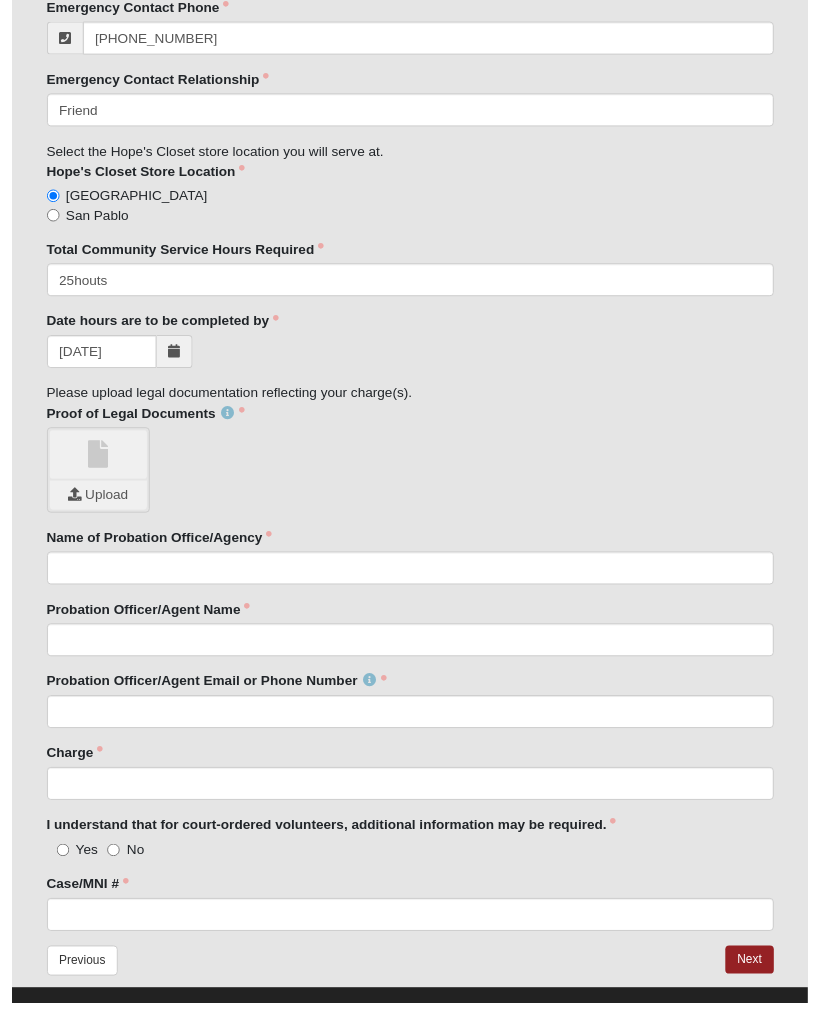 scroll, scrollTop: 1835, scrollLeft: 0, axis: vertical 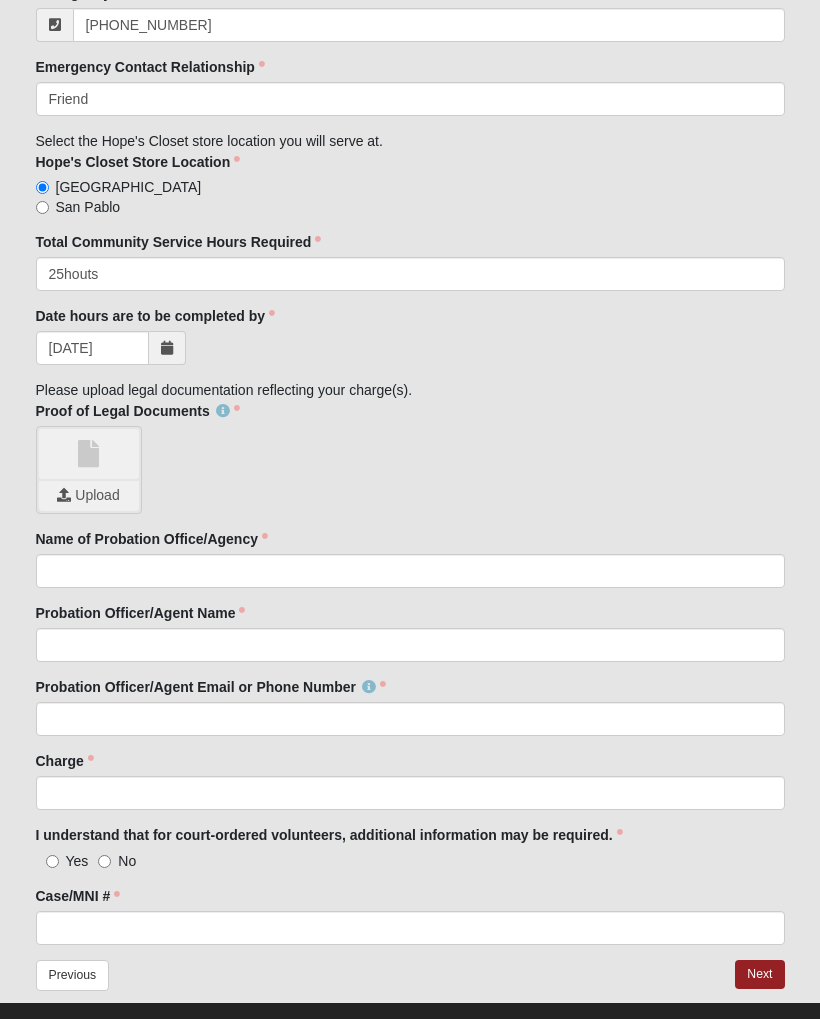 click on "Log In
[DATE] Hope's Closet Court Mandated Adult Serve Application
Error
OPTIONAL" at bounding box center (410, -378) 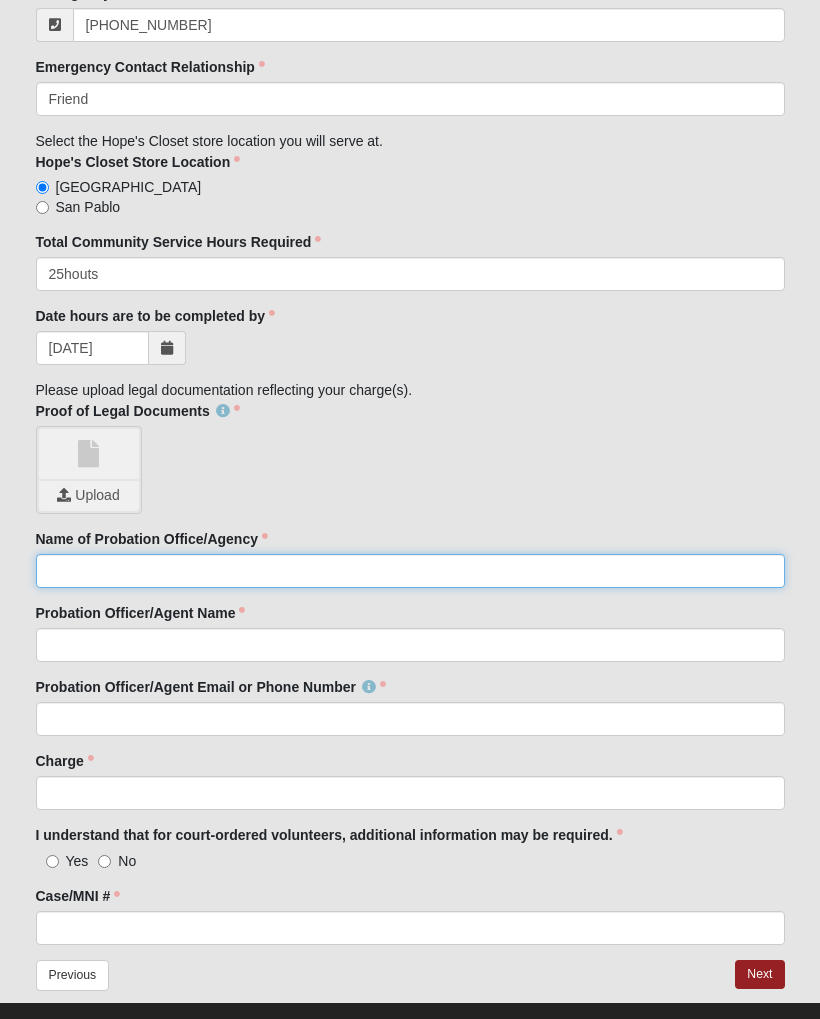 click on "Name of Probation Office/Agency" 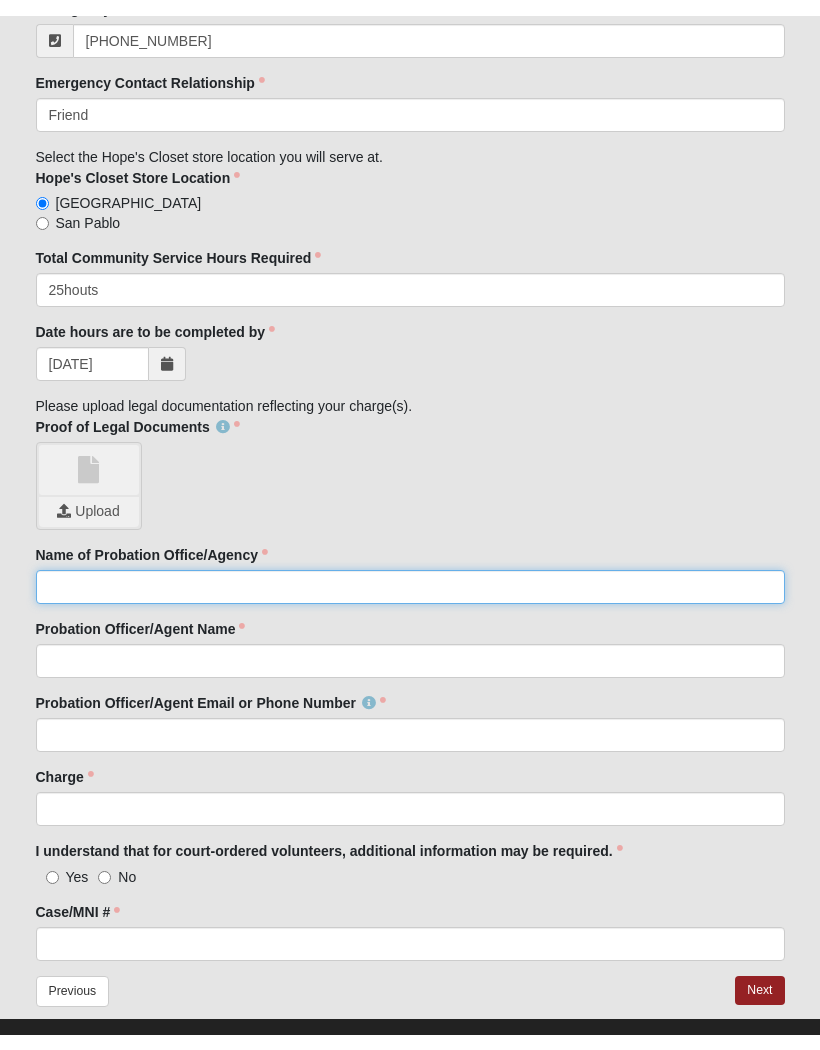 scroll, scrollTop: 1804, scrollLeft: 0, axis: vertical 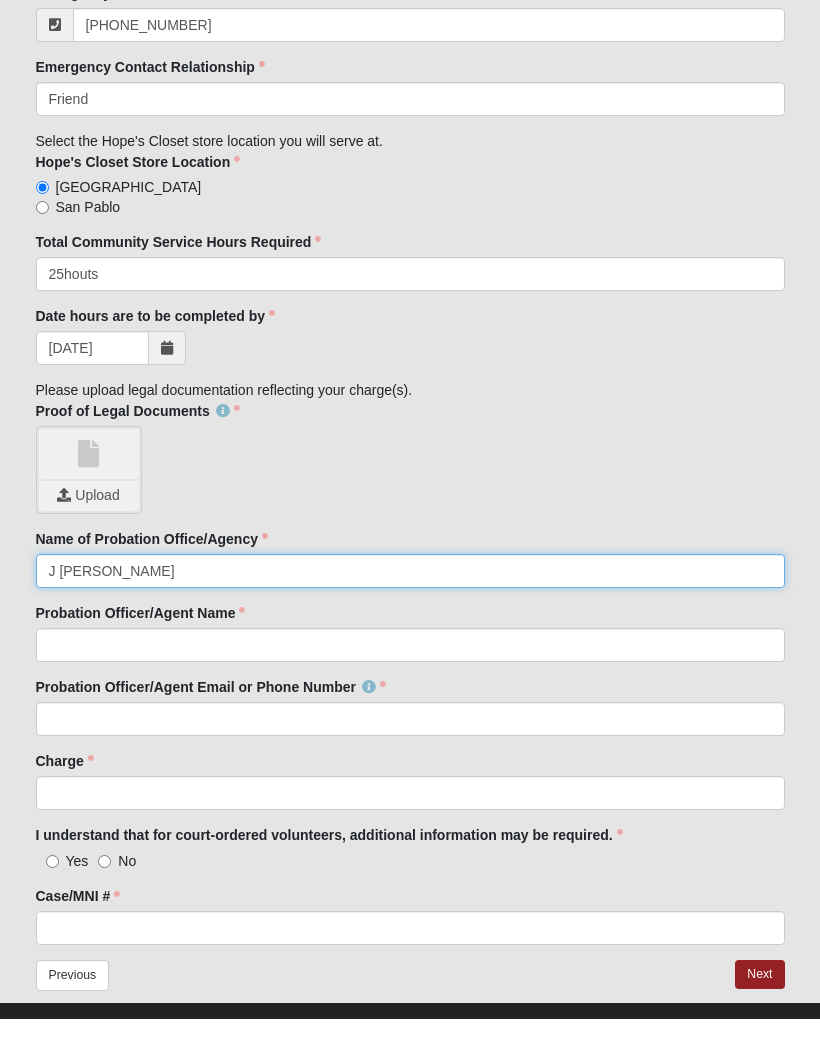 type on "J [PERSON_NAME]" 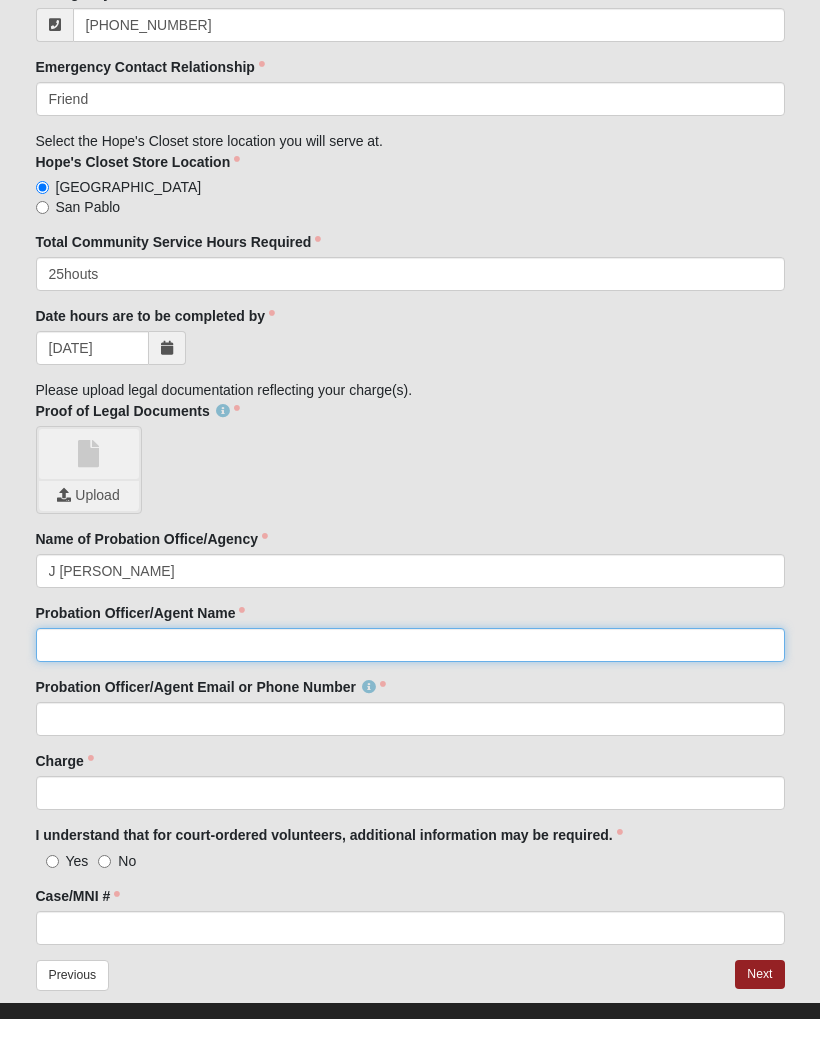 click on "Probation Officer/Agent Name" 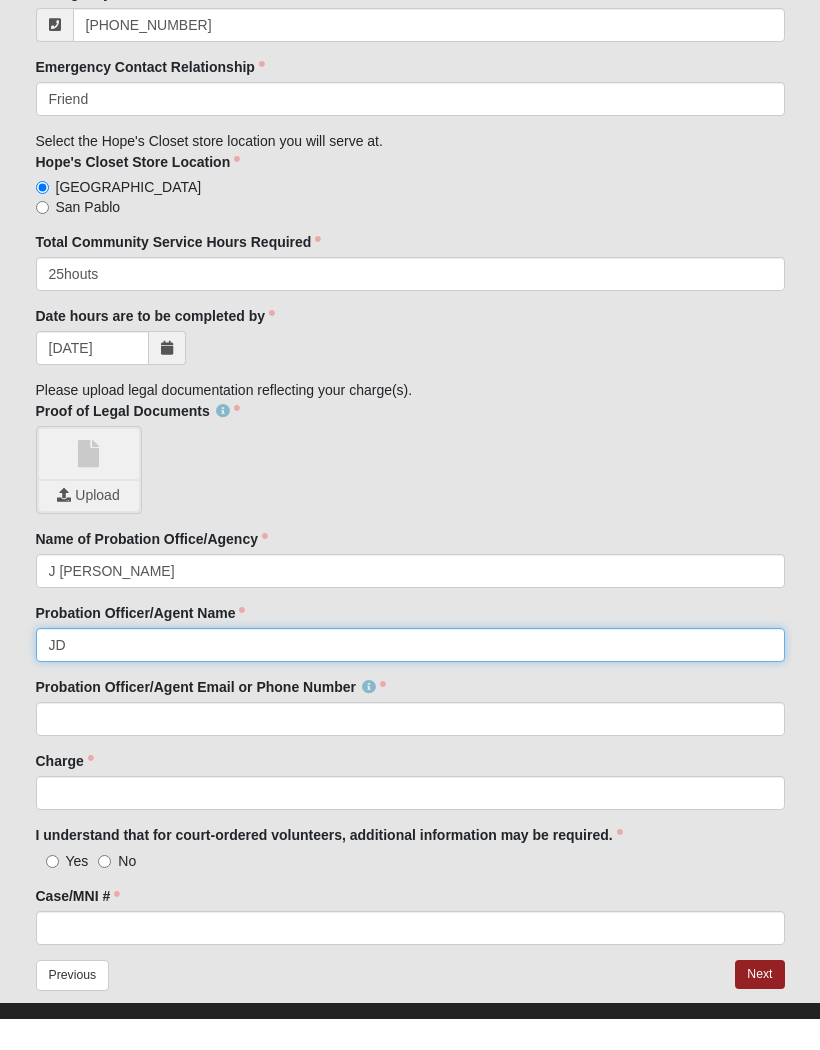 type on "J" 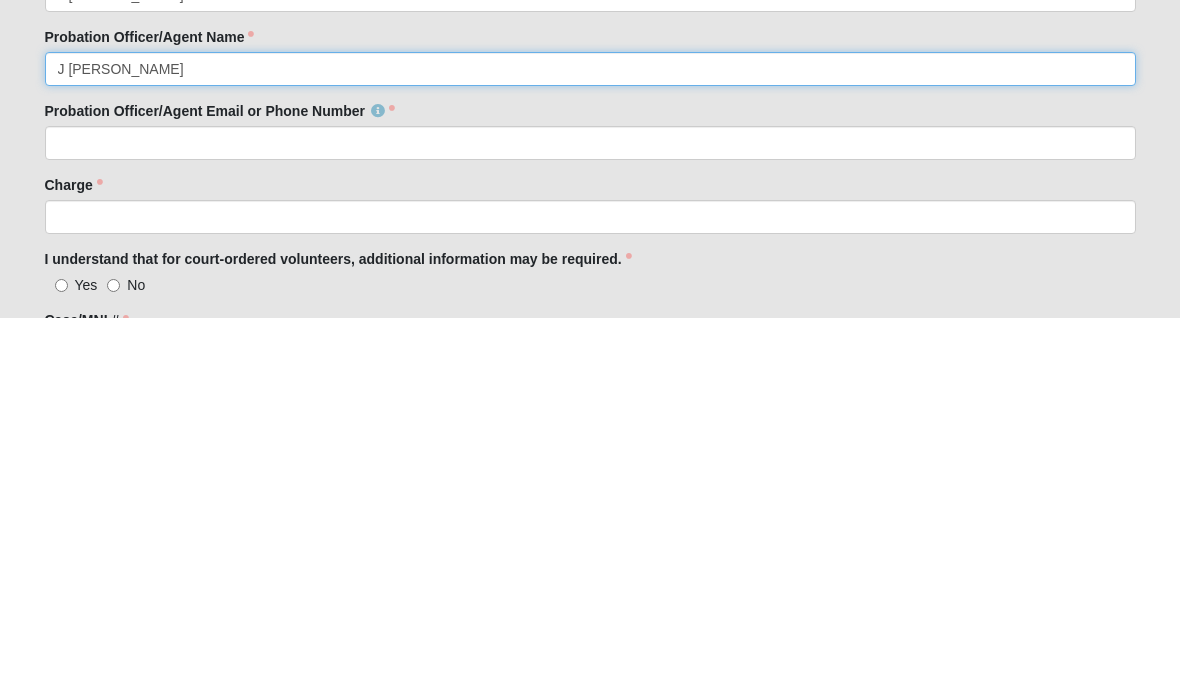 scroll, scrollTop: 1954, scrollLeft: 0, axis: vertical 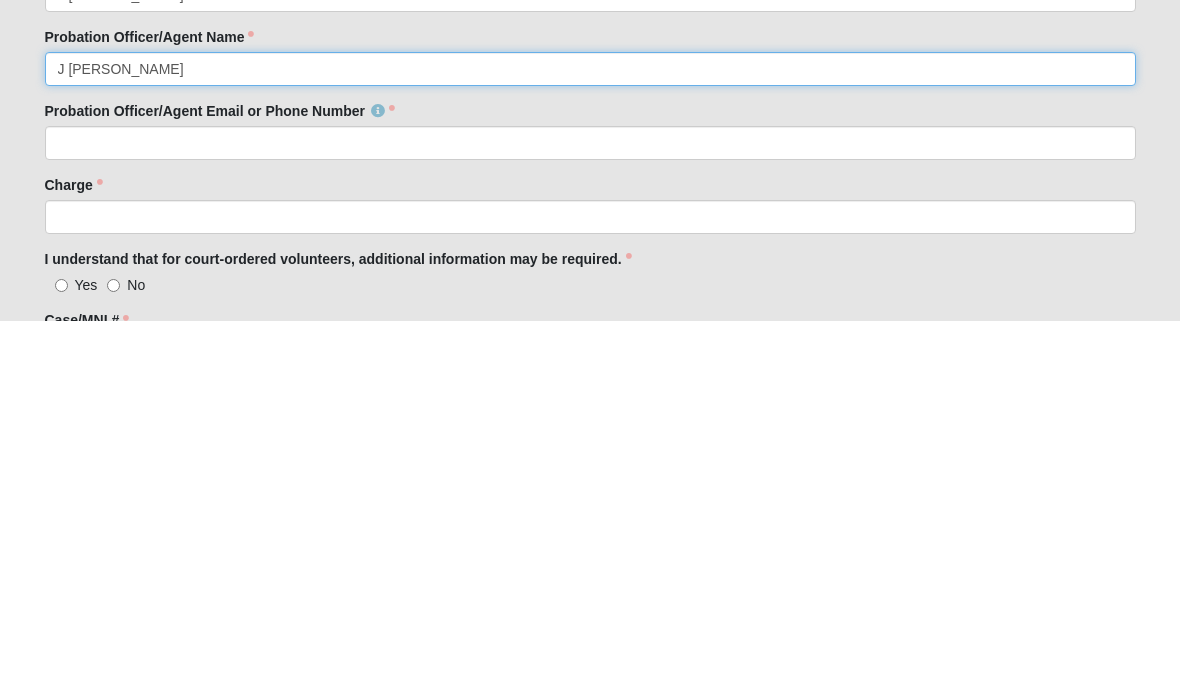 type on "J [PERSON_NAME]" 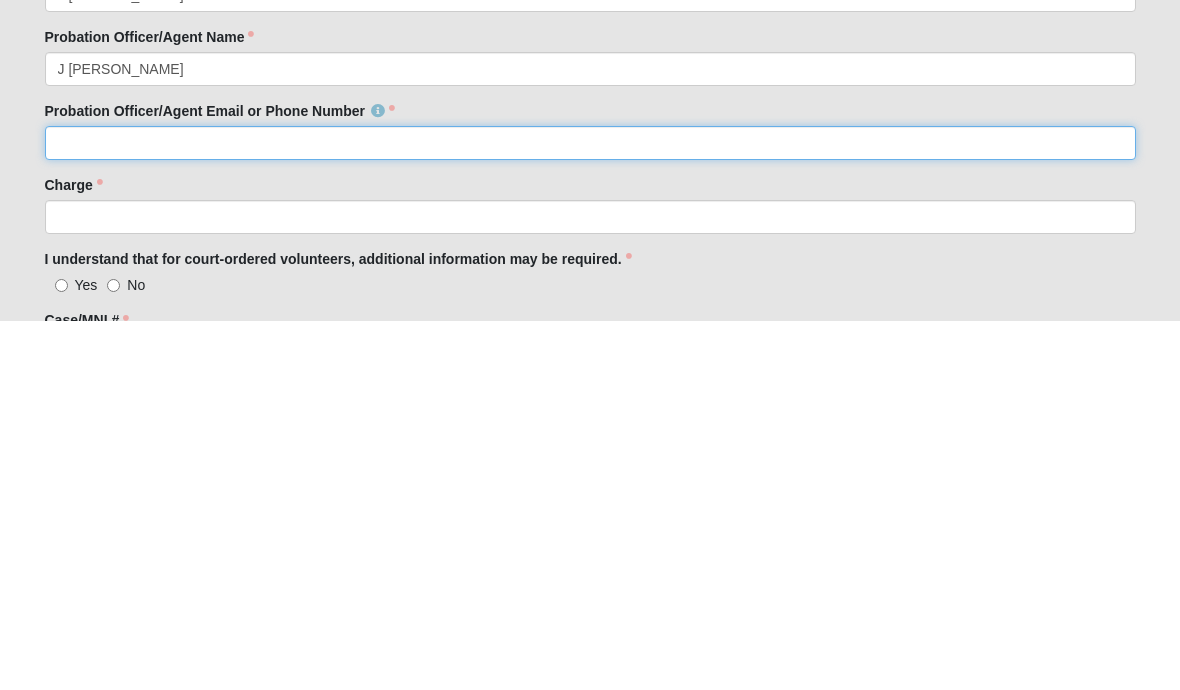 click on "Probation Officer/Agent Email or Phone Number" 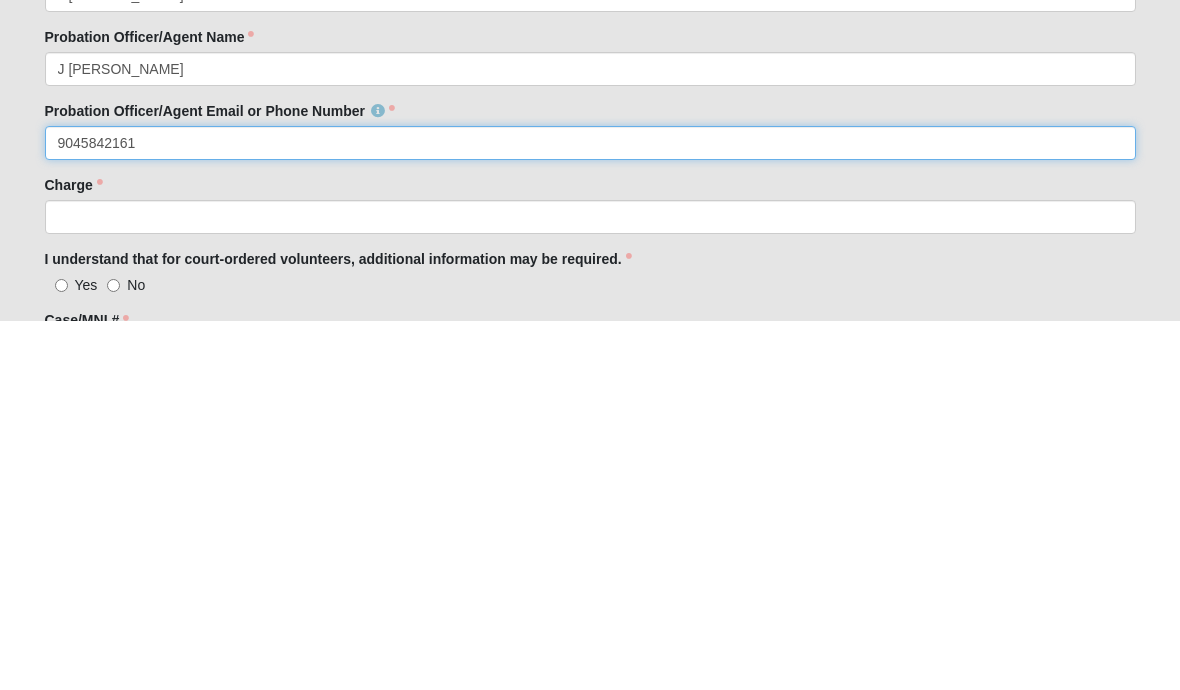 type on "9045842161" 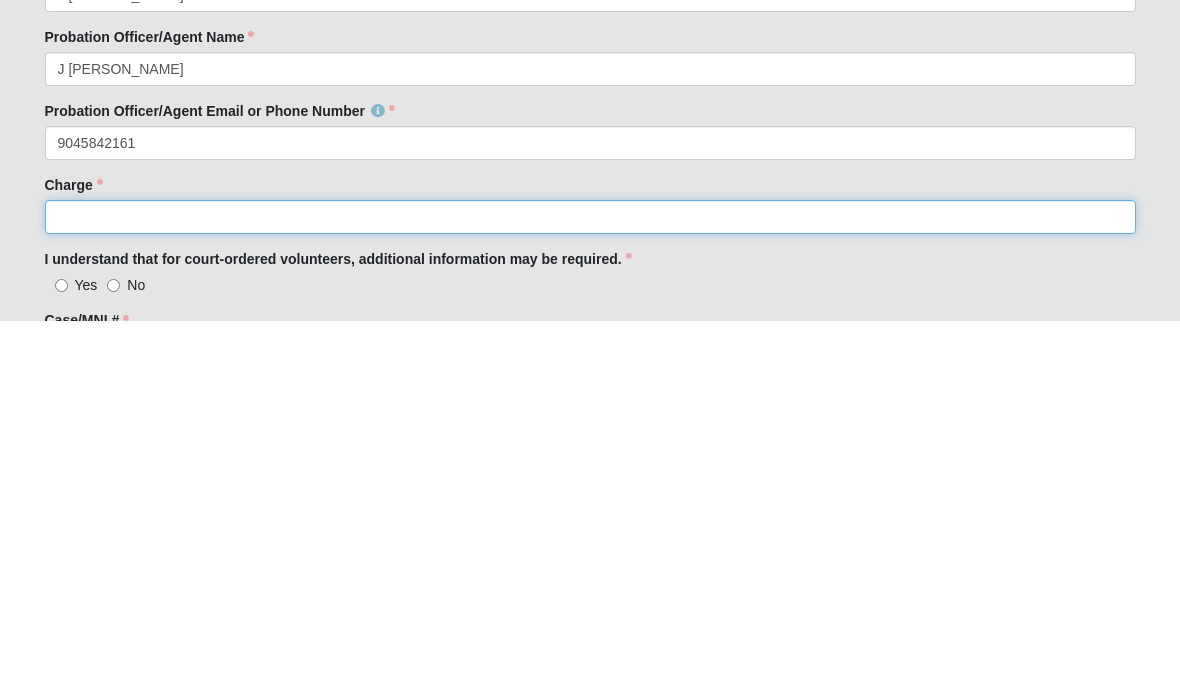 click on "Charge" 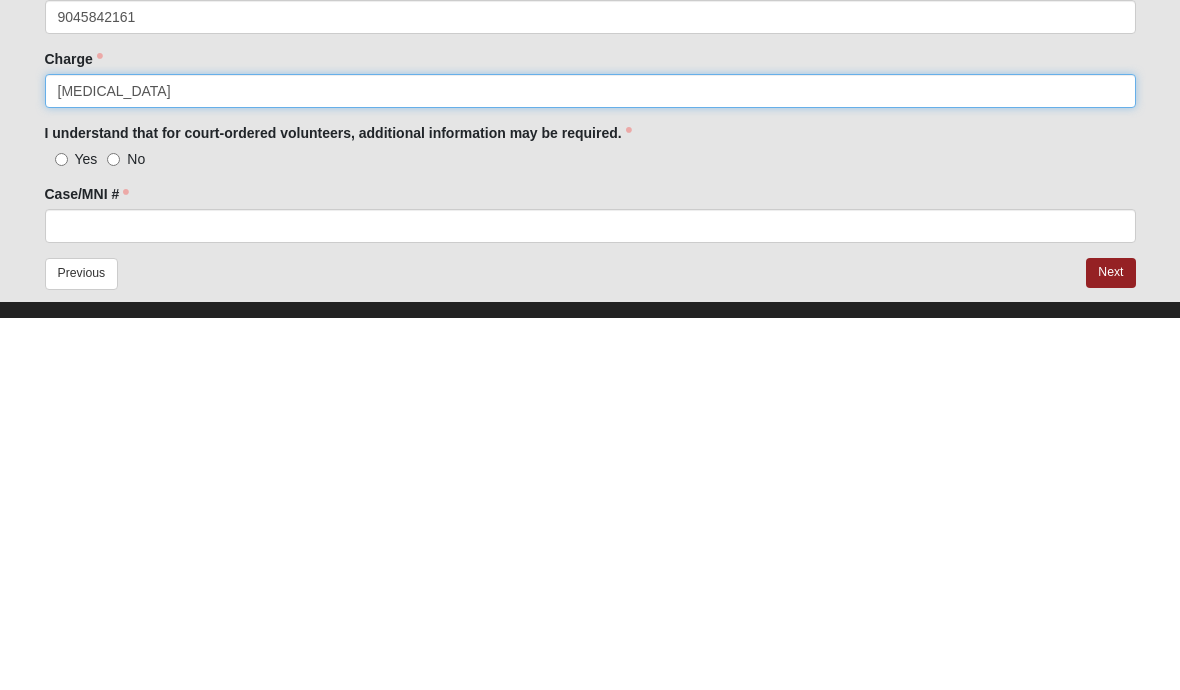 scroll, scrollTop: 2081, scrollLeft: 0, axis: vertical 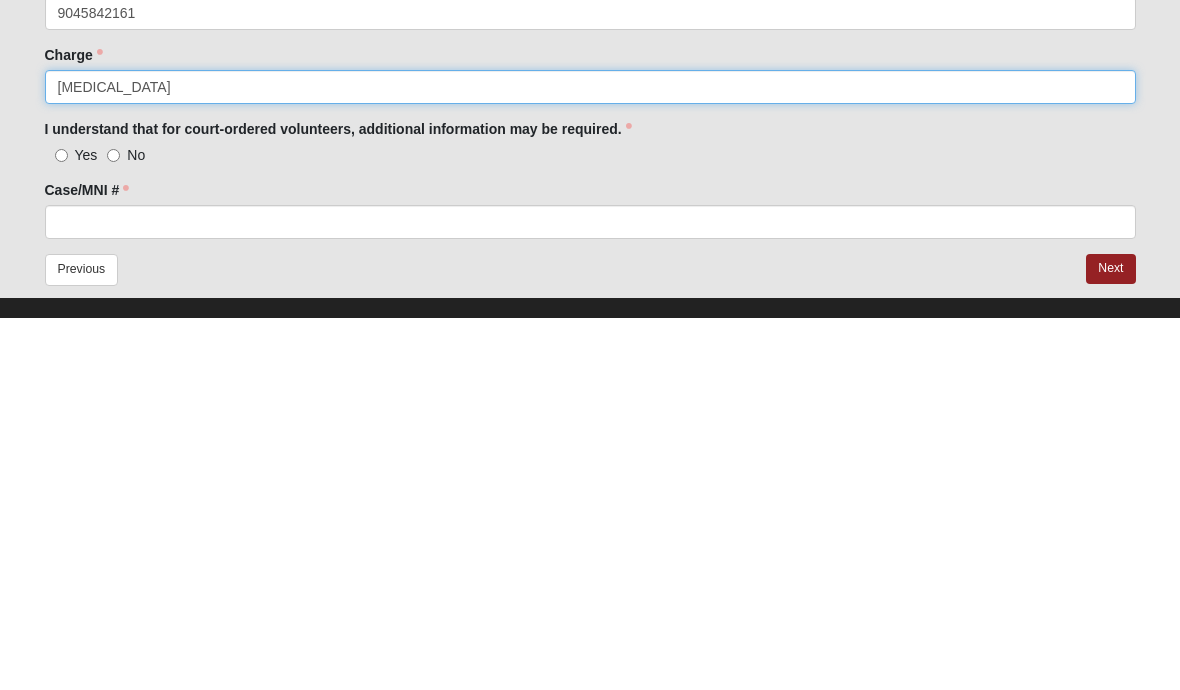 type on "[MEDICAL_DATA]" 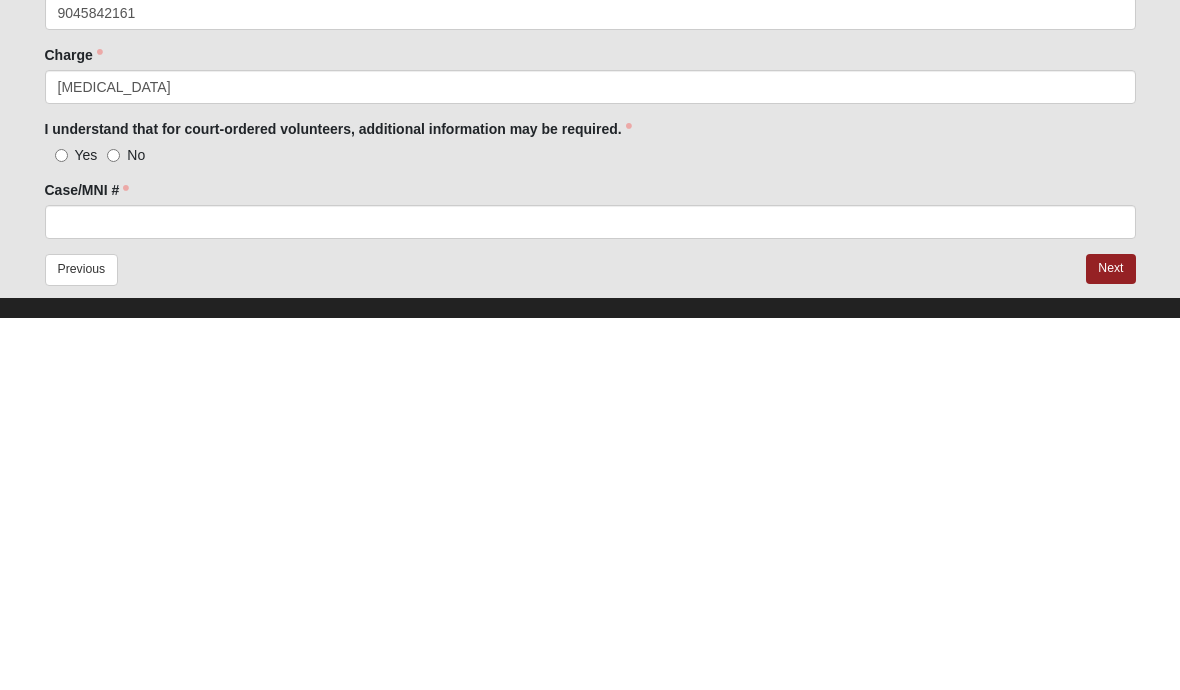 click on "Yes" 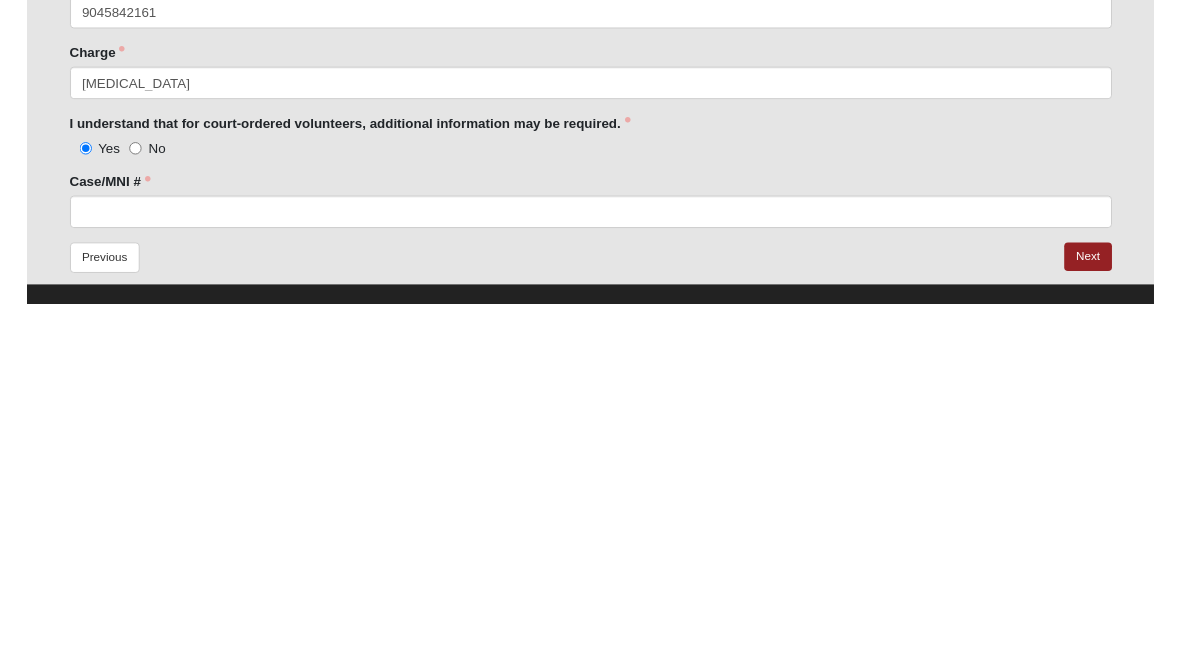 scroll, scrollTop: 2132, scrollLeft: 0, axis: vertical 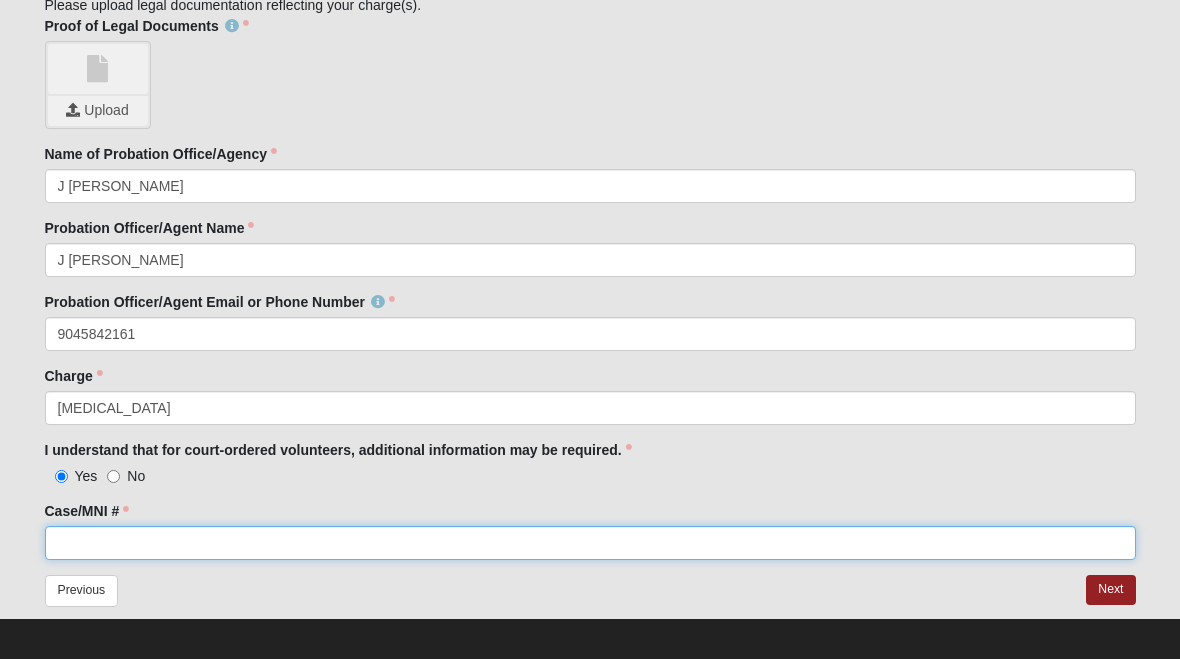 click on "Case/MNI #" 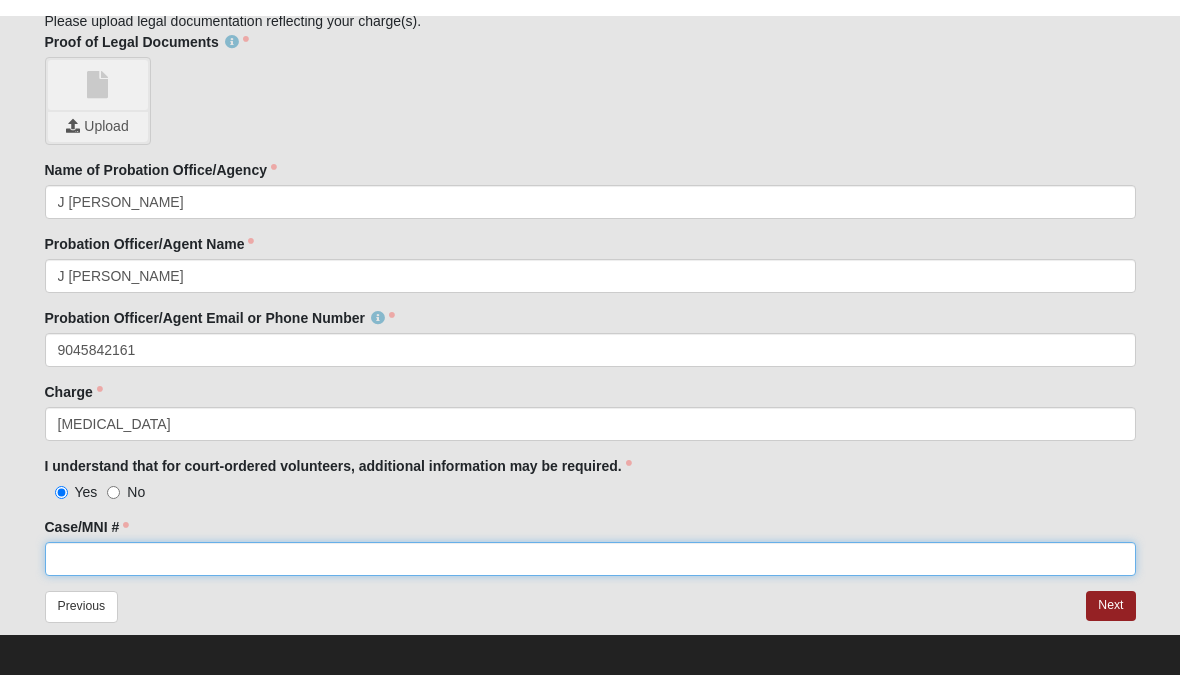 scroll, scrollTop: 2101, scrollLeft: 0, axis: vertical 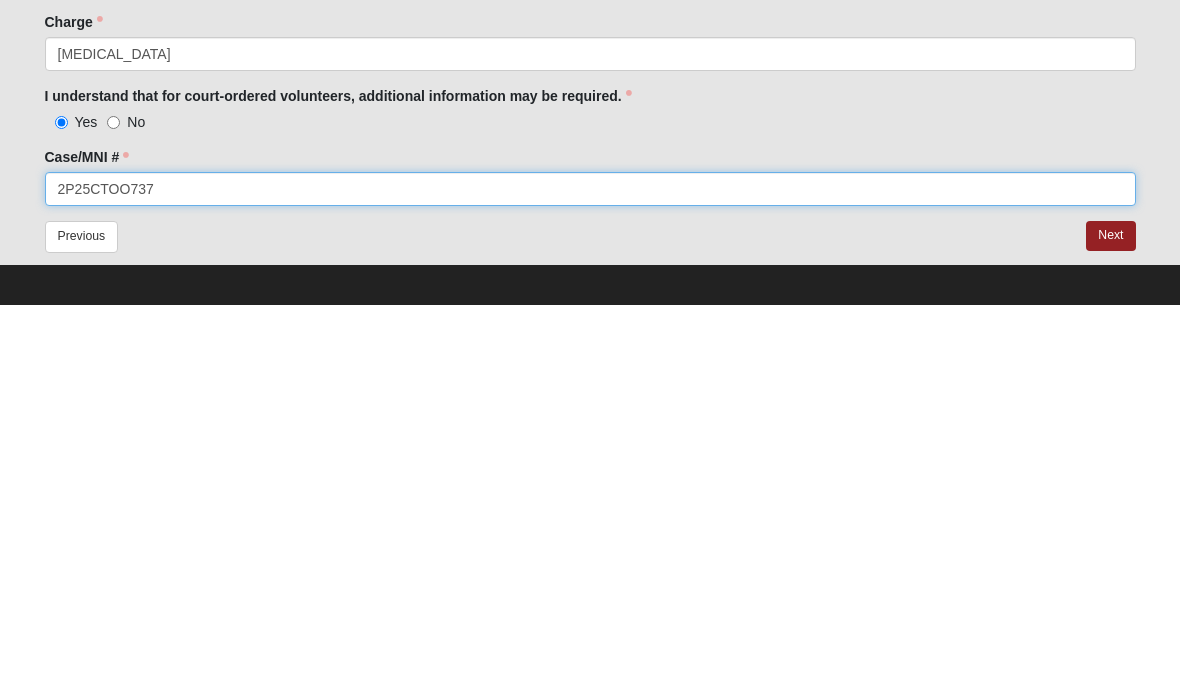 type on "2P25CTOO737" 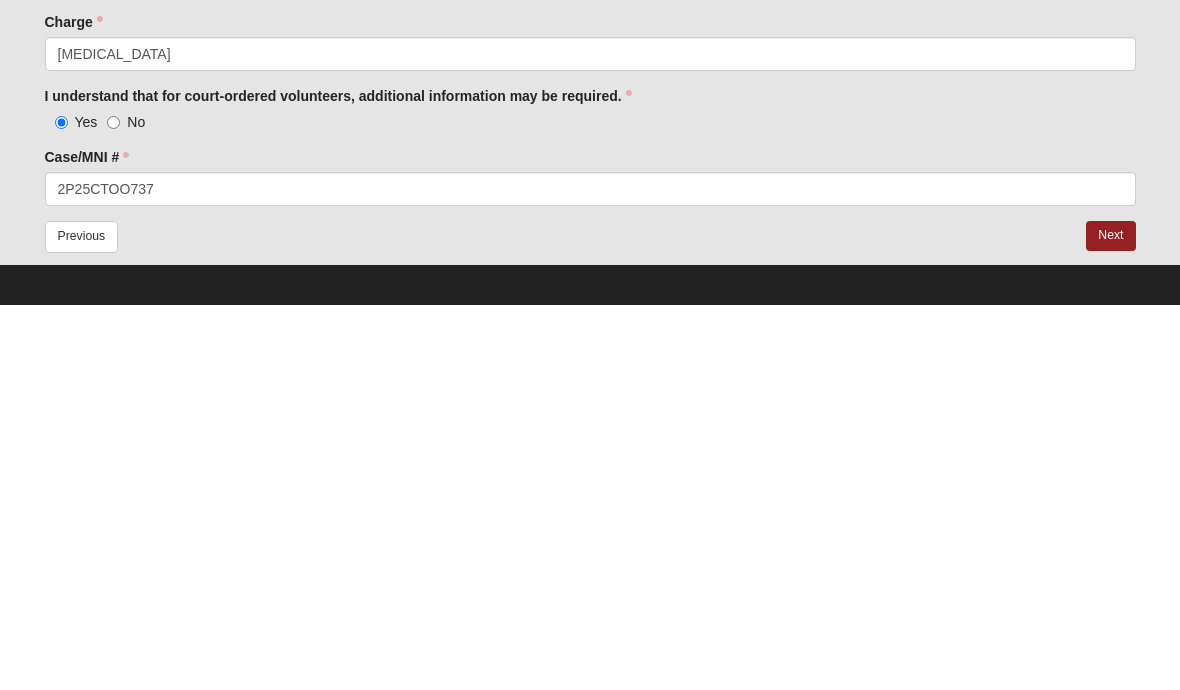 click on "Log In
[DATE] Hope's Closet Court Mandated Adult Serve Application
Error
OPTIONAL" at bounding box center (590, -700) 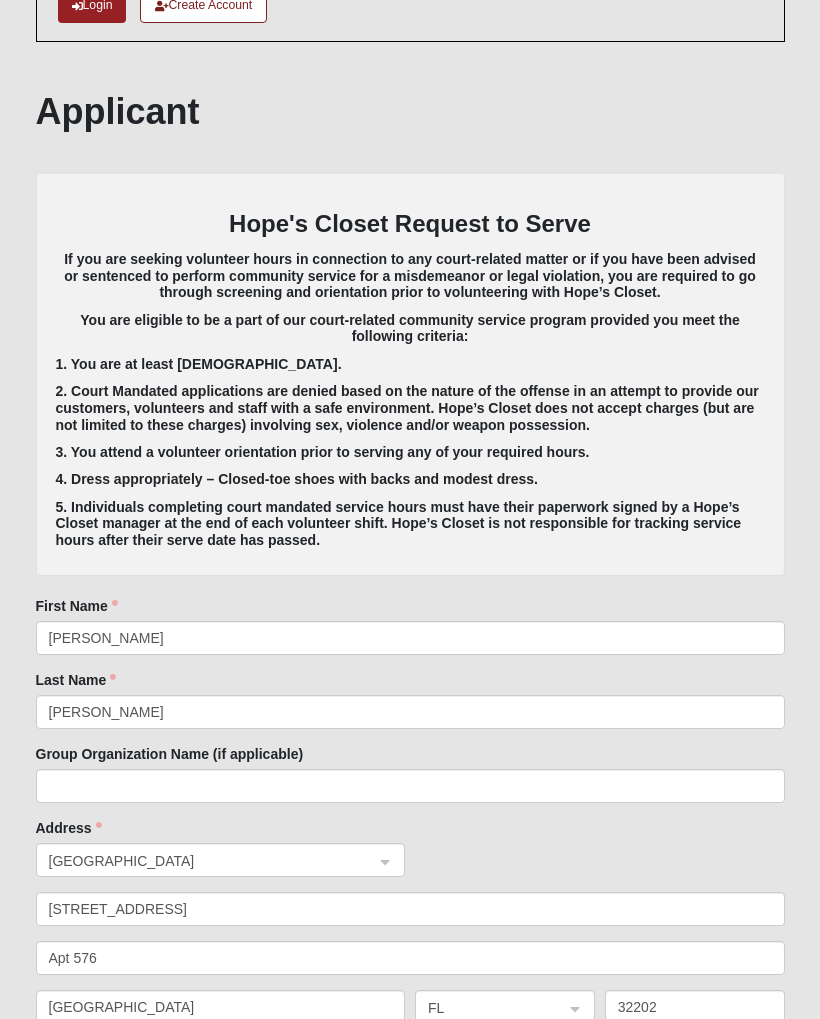 scroll, scrollTop: 0, scrollLeft: 0, axis: both 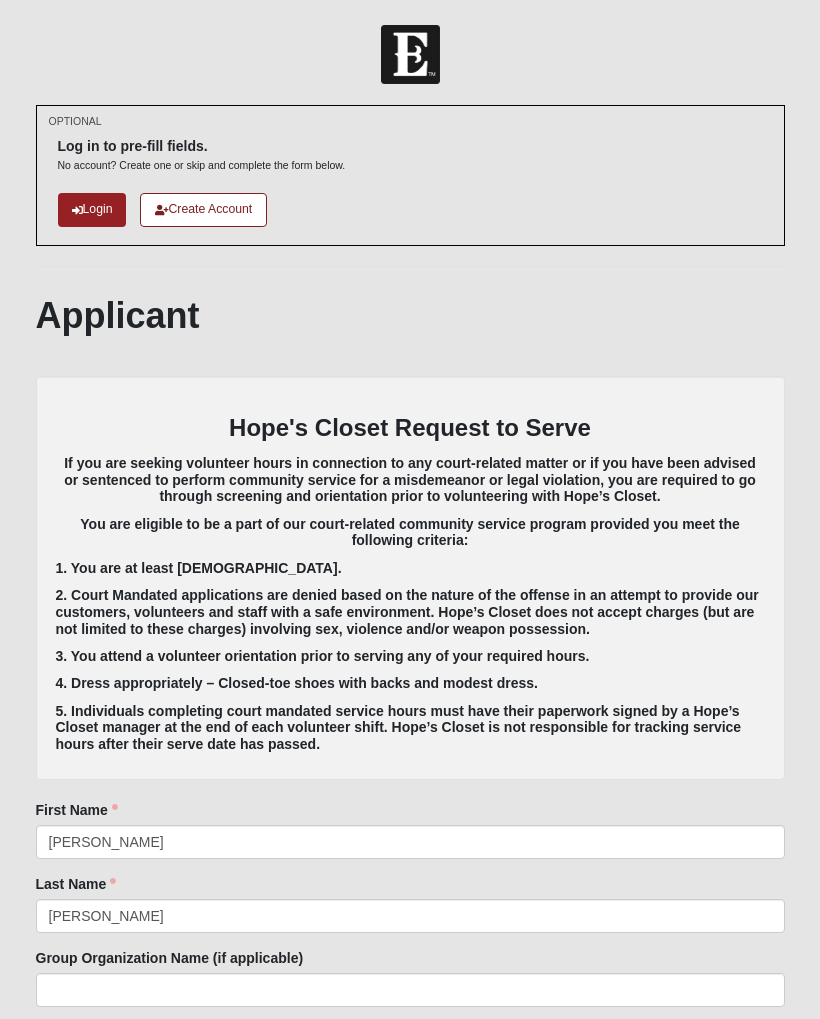 click on "Create Account" at bounding box center (203, 209) 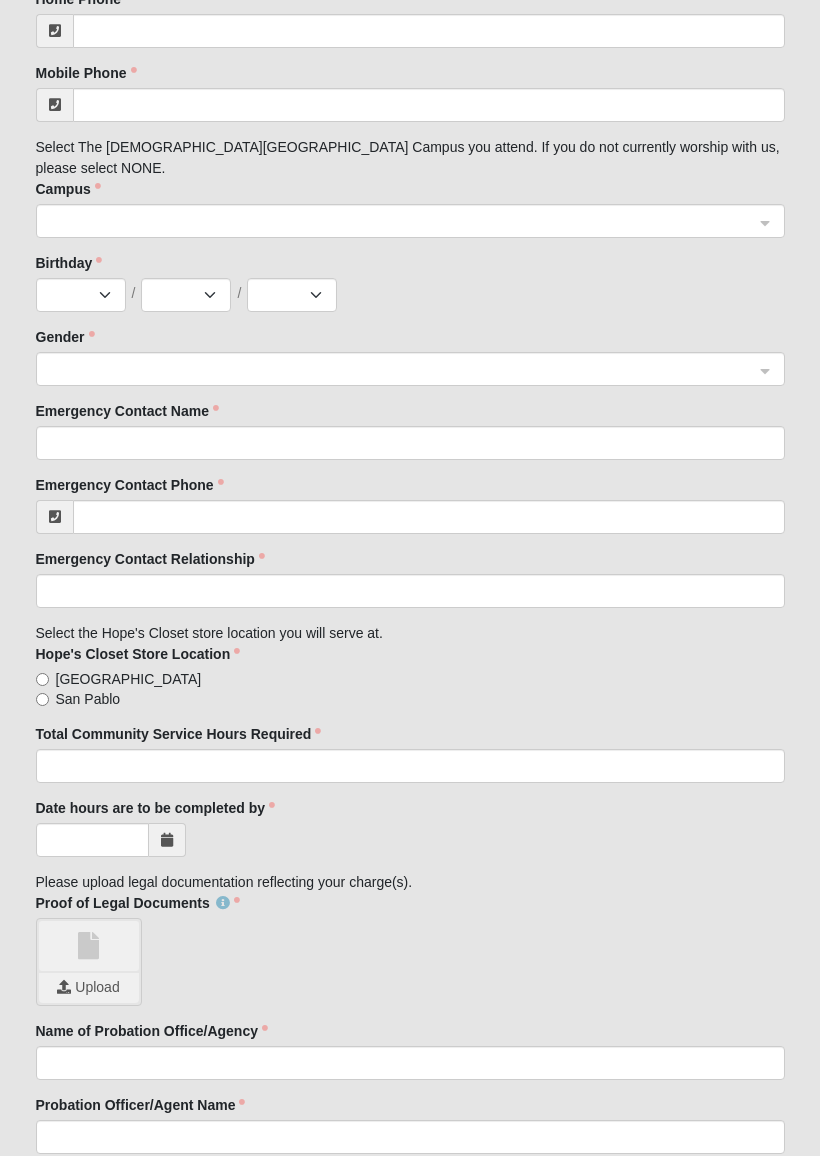 scroll, scrollTop: 1344, scrollLeft: 0, axis: vertical 